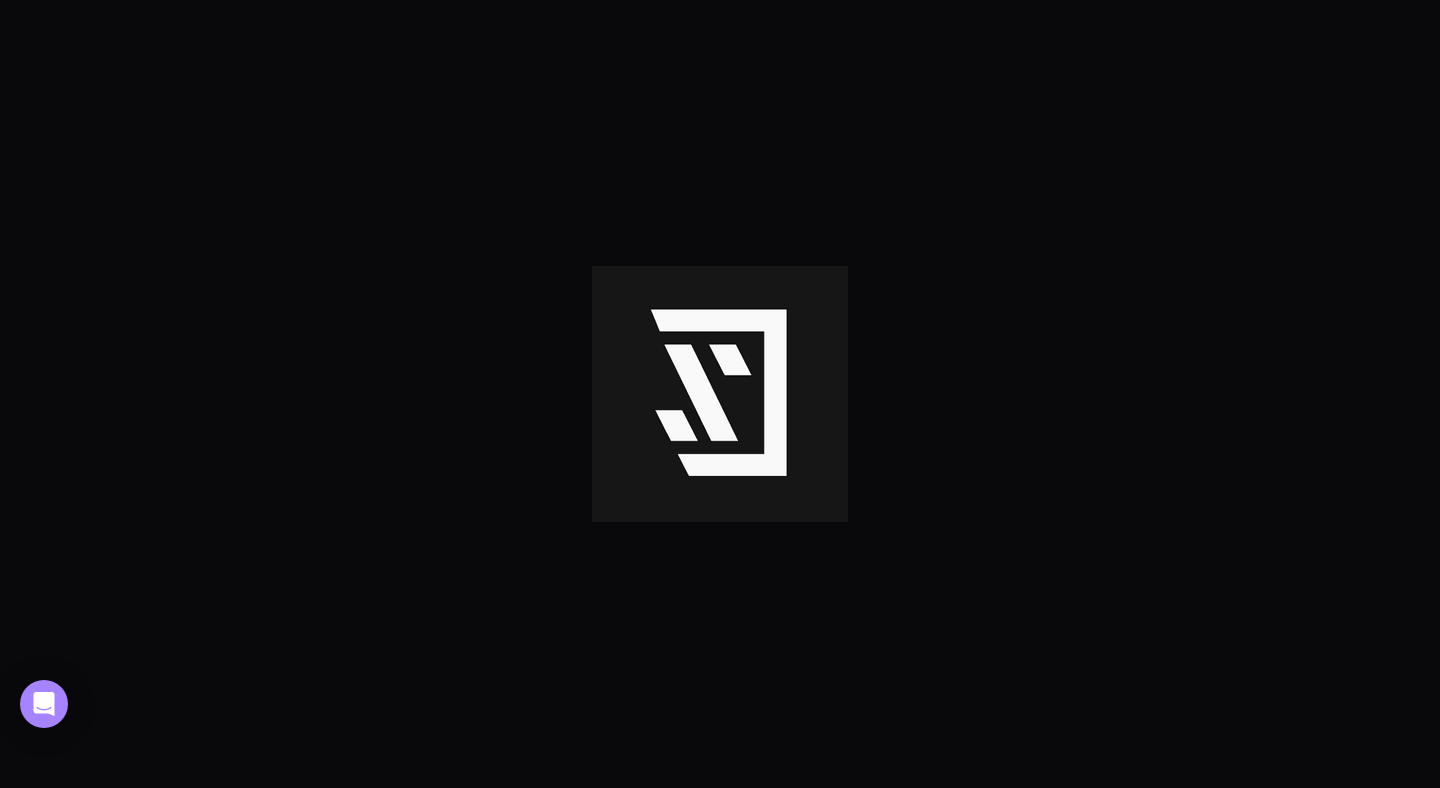scroll, scrollTop: 0, scrollLeft: 0, axis: both 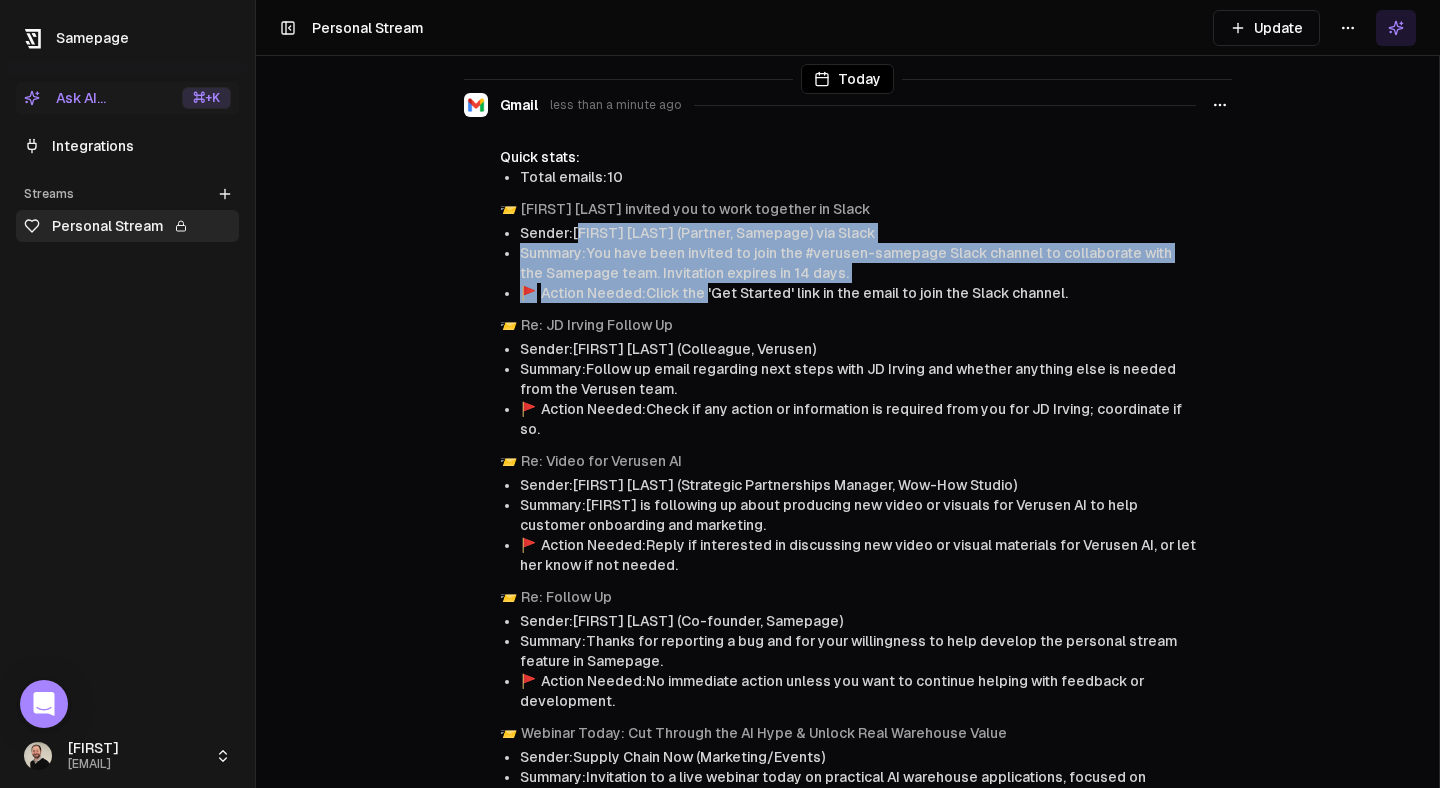 drag, startPoint x: 584, startPoint y: 217, endPoint x: 706, endPoint y: 279, distance: 136.85028 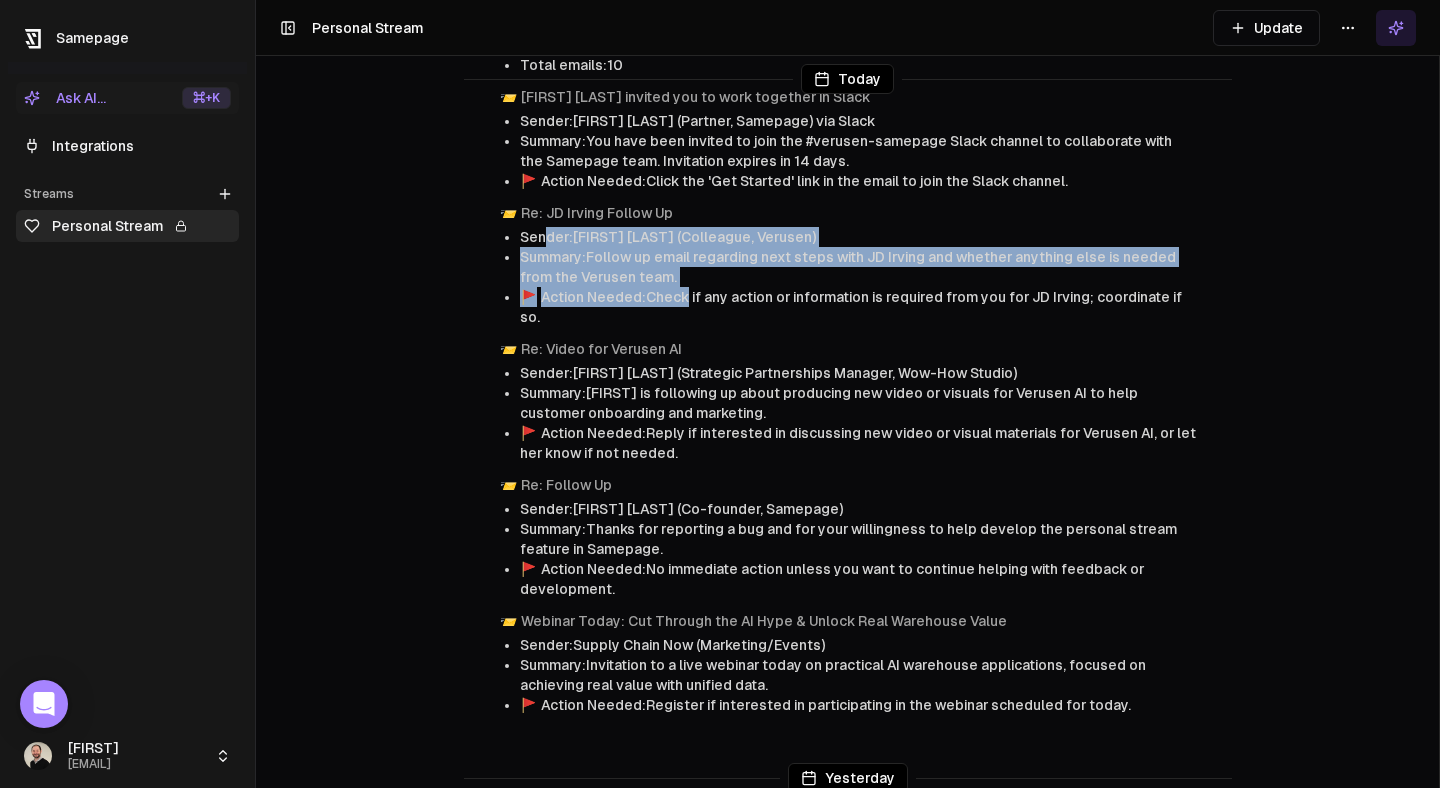 drag, startPoint x: 543, startPoint y: 217, endPoint x: 686, endPoint y: 273, distance: 153.57408 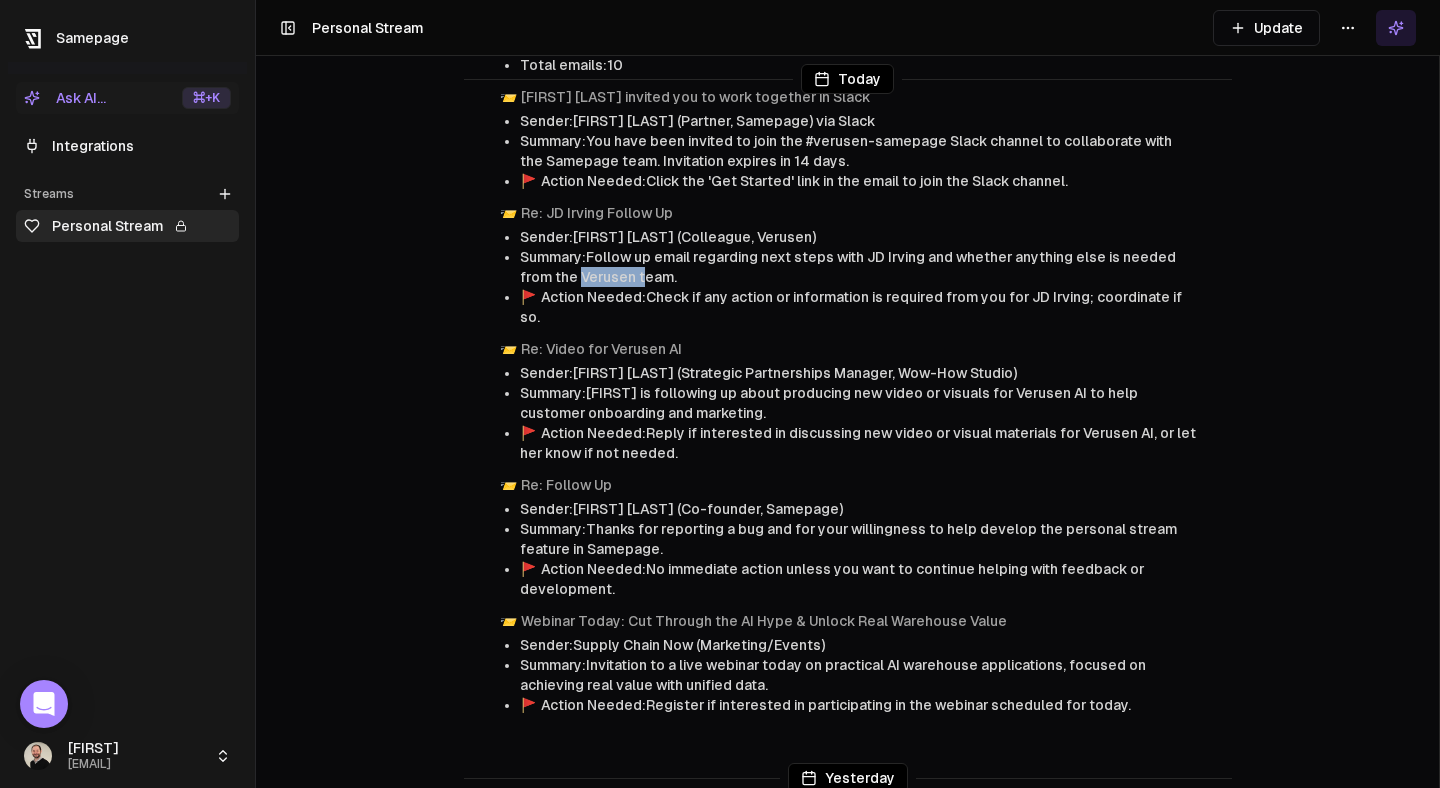 drag, startPoint x: 581, startPoint y: 265, endPoint x: 643, endPoint y: 266, distance: 62.008064 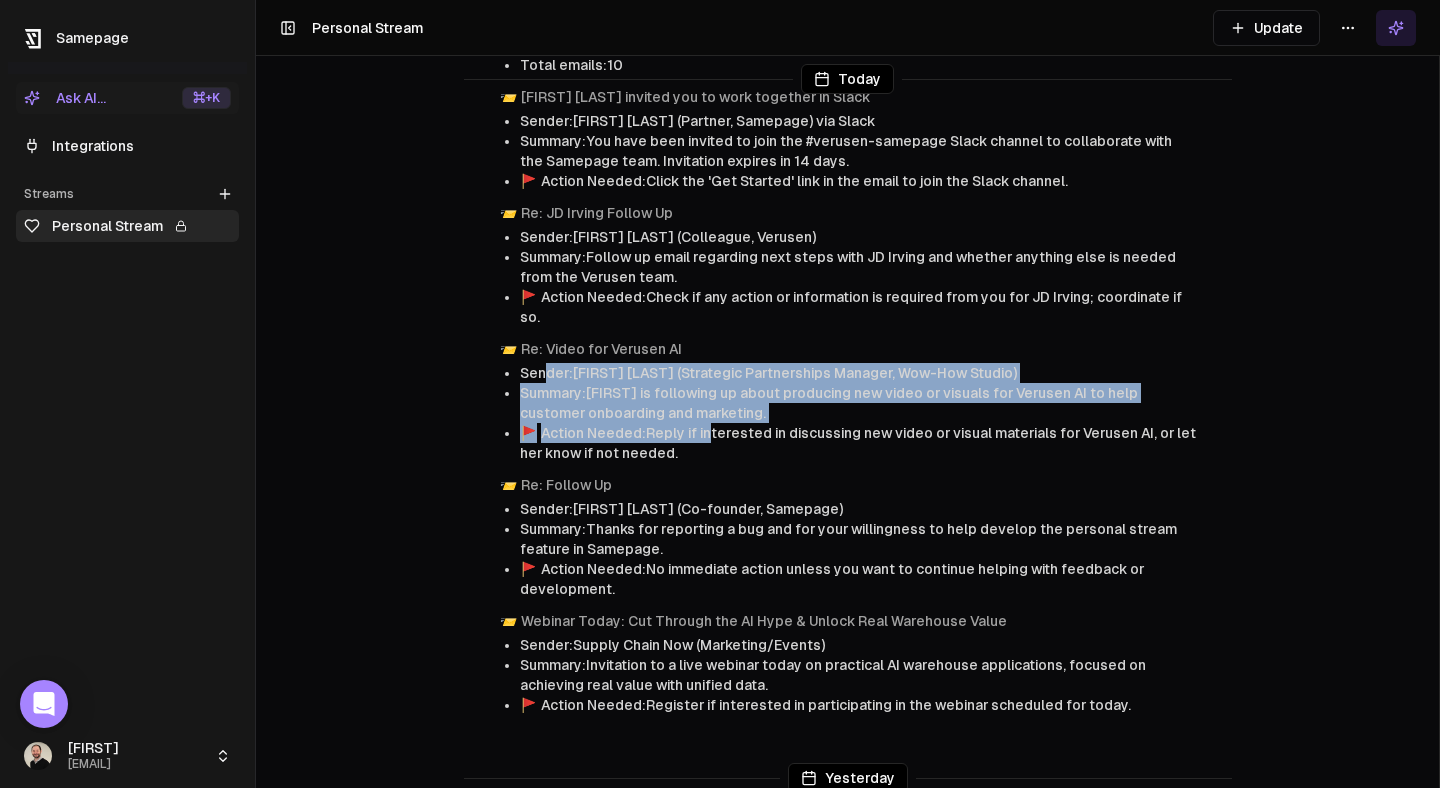 drag, startPoint x: 542, startPoint y: 351, endPoint x: 707, endPoint y: 414, distance: 176.61823 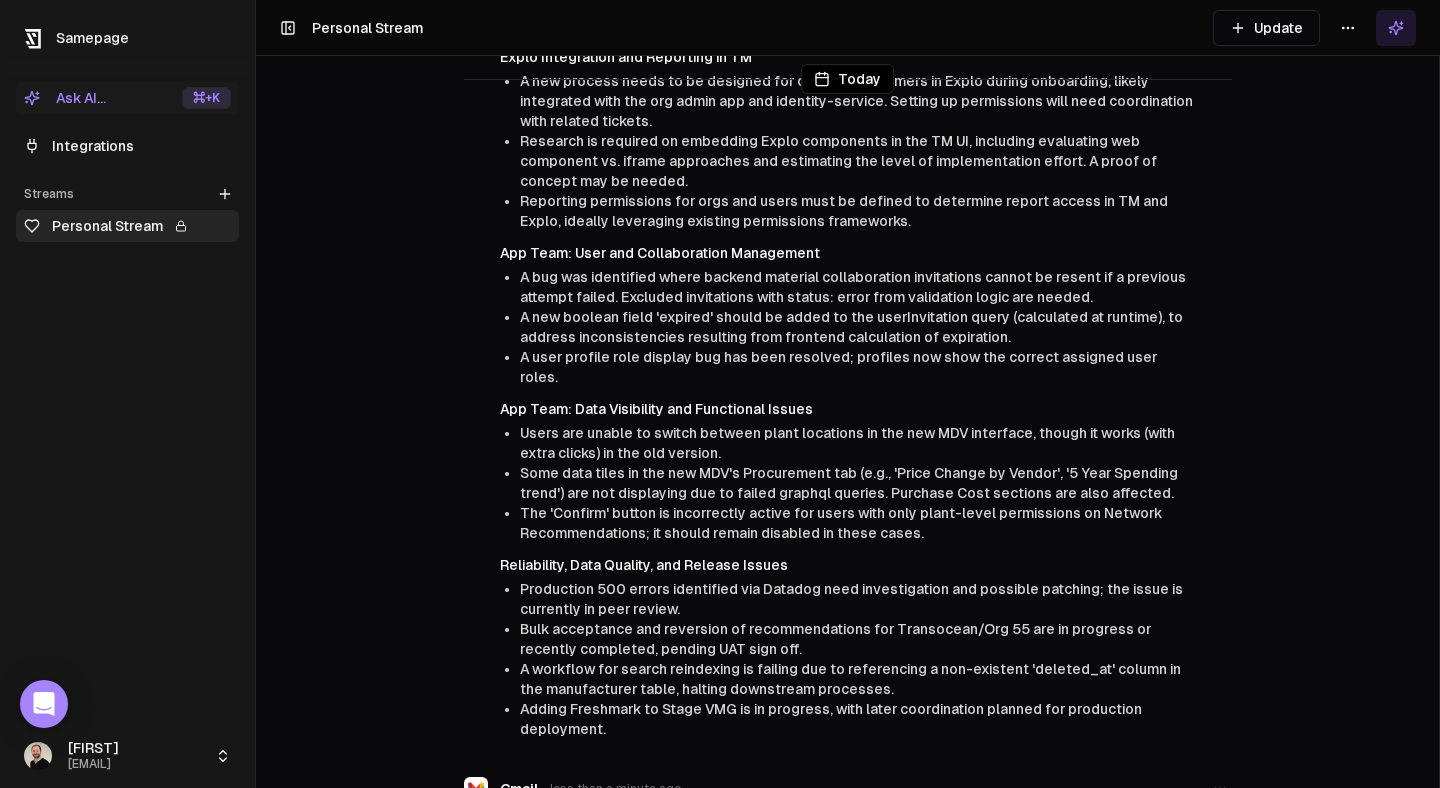 scroll, scrollTop: 0, scrollLeft: 0, axis: both 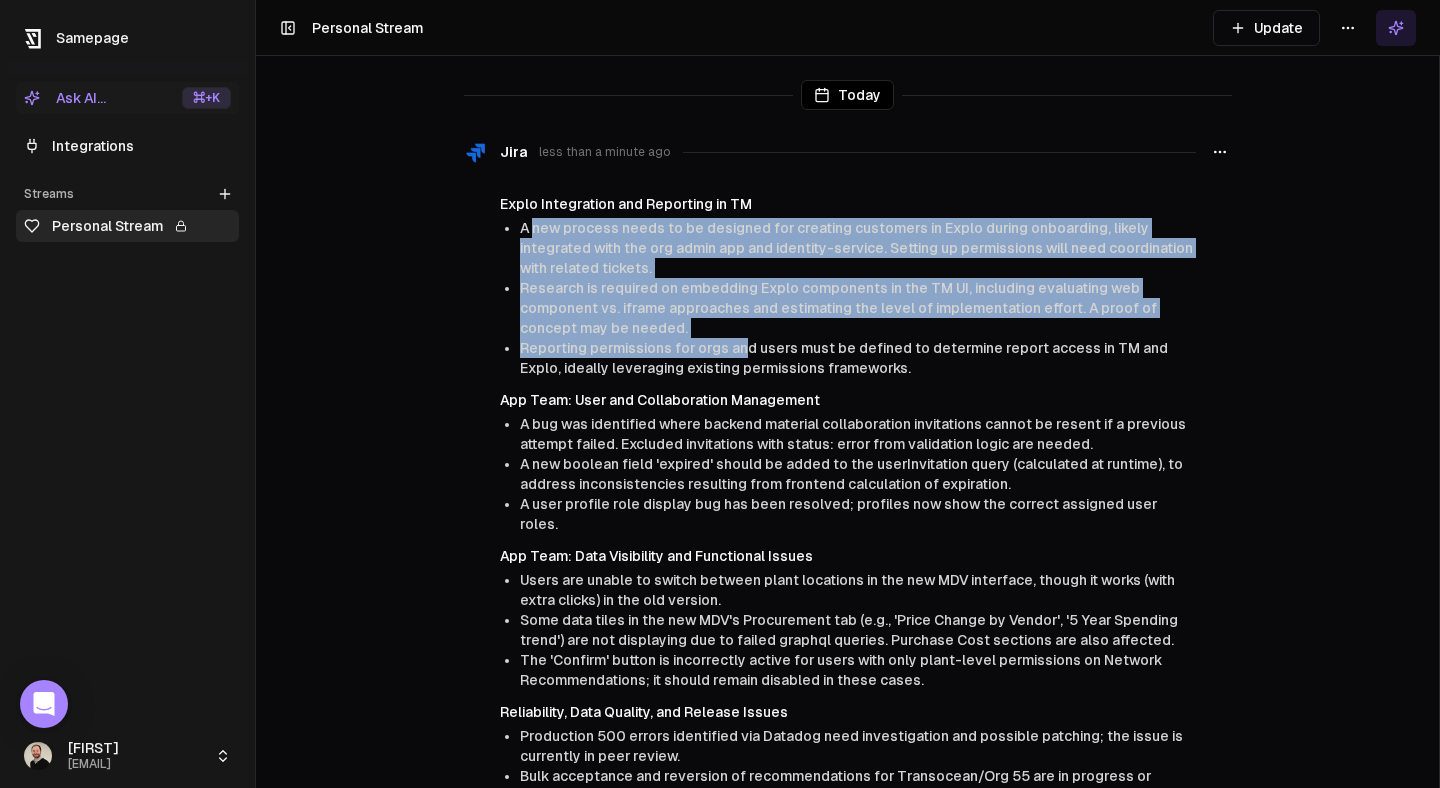 drag, startPoint x: 532, startPoint y: 225, endPoint x: 746, endPoint y: 338, distance: 242.00206 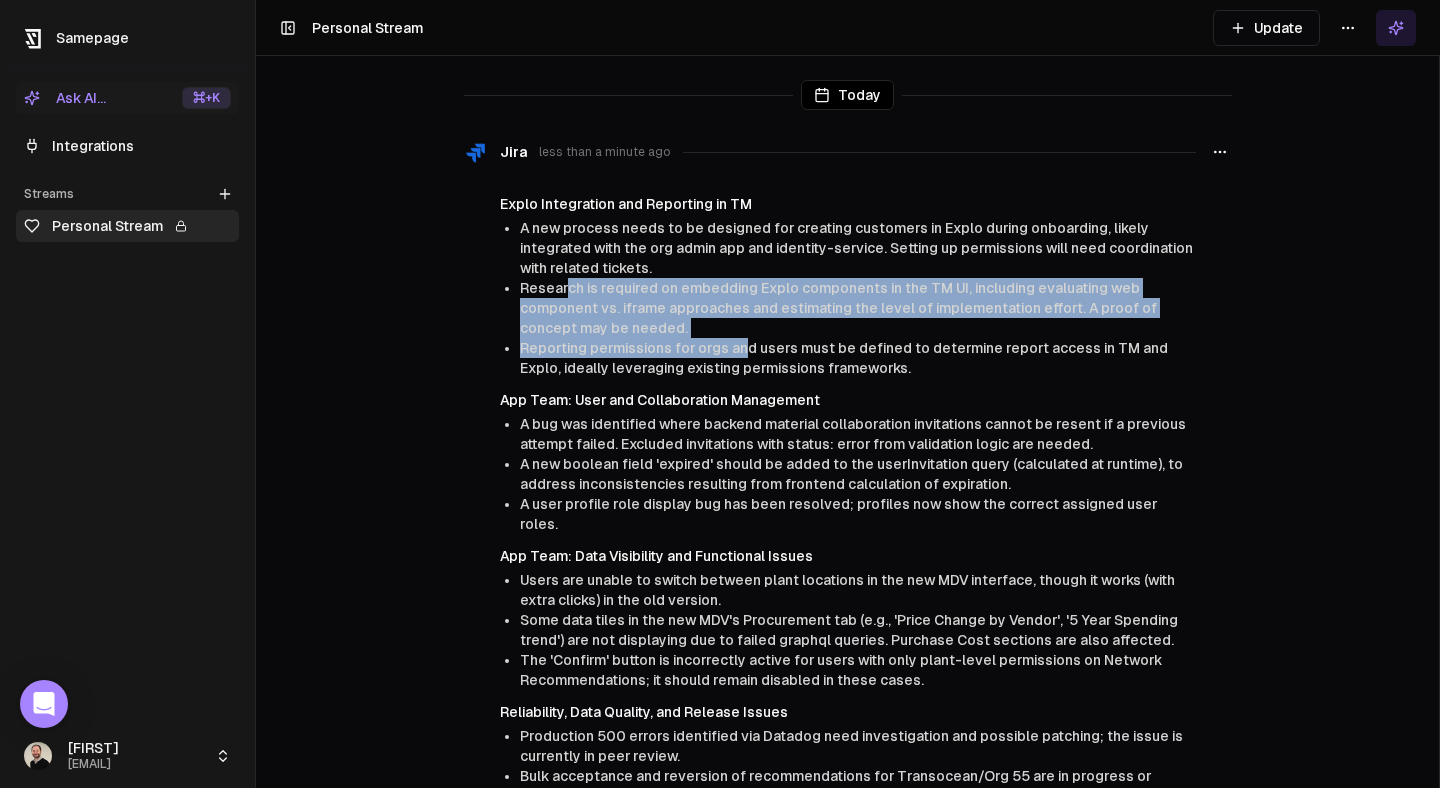 drag, startPoint x: 746, startPoint y: 338, endPoint x: 564, endPoint y: 297, distance: 186.56099 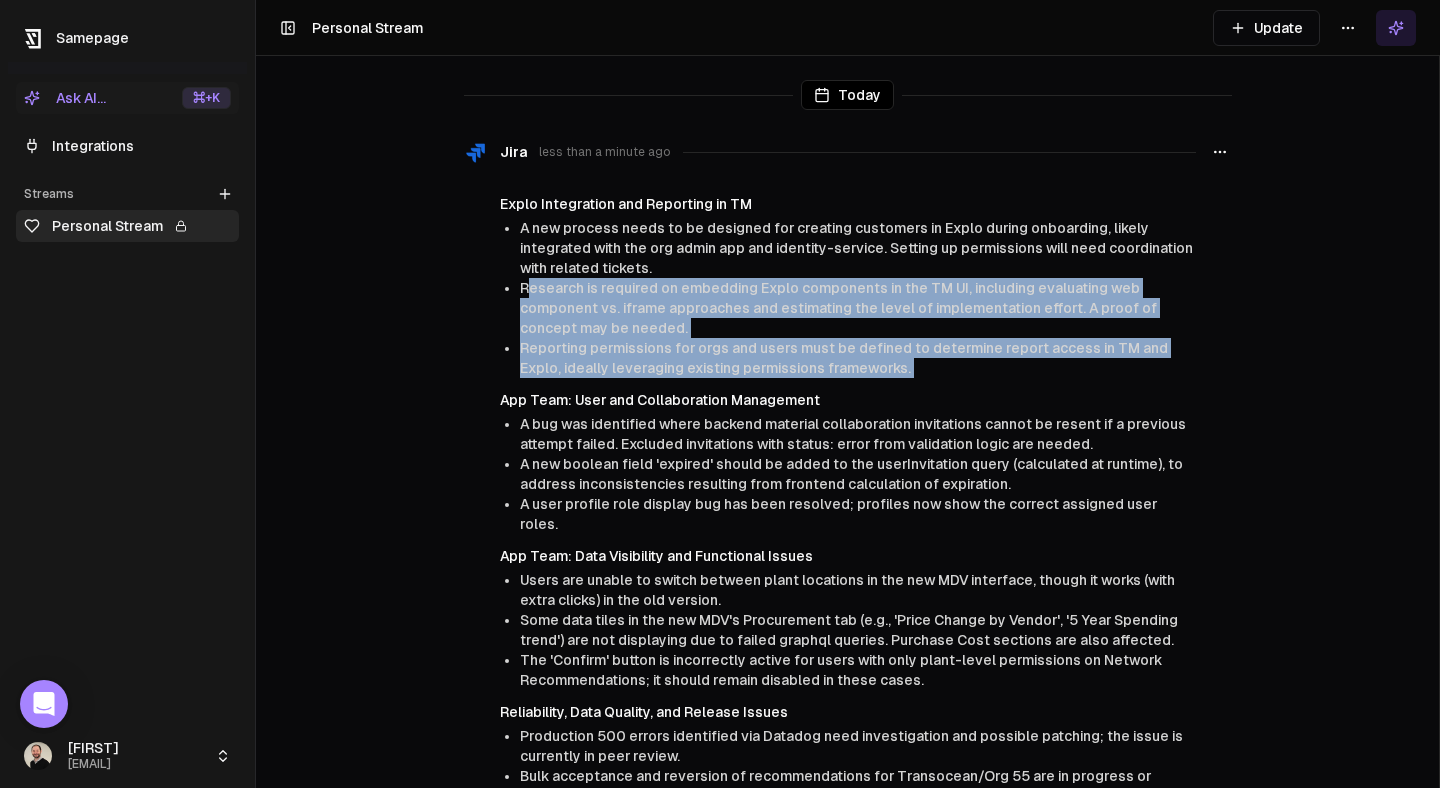 drag, startPoint x: 524, startPoint y: 285, endPoint x: 699, endPoint y: 390, distance: 204.08331 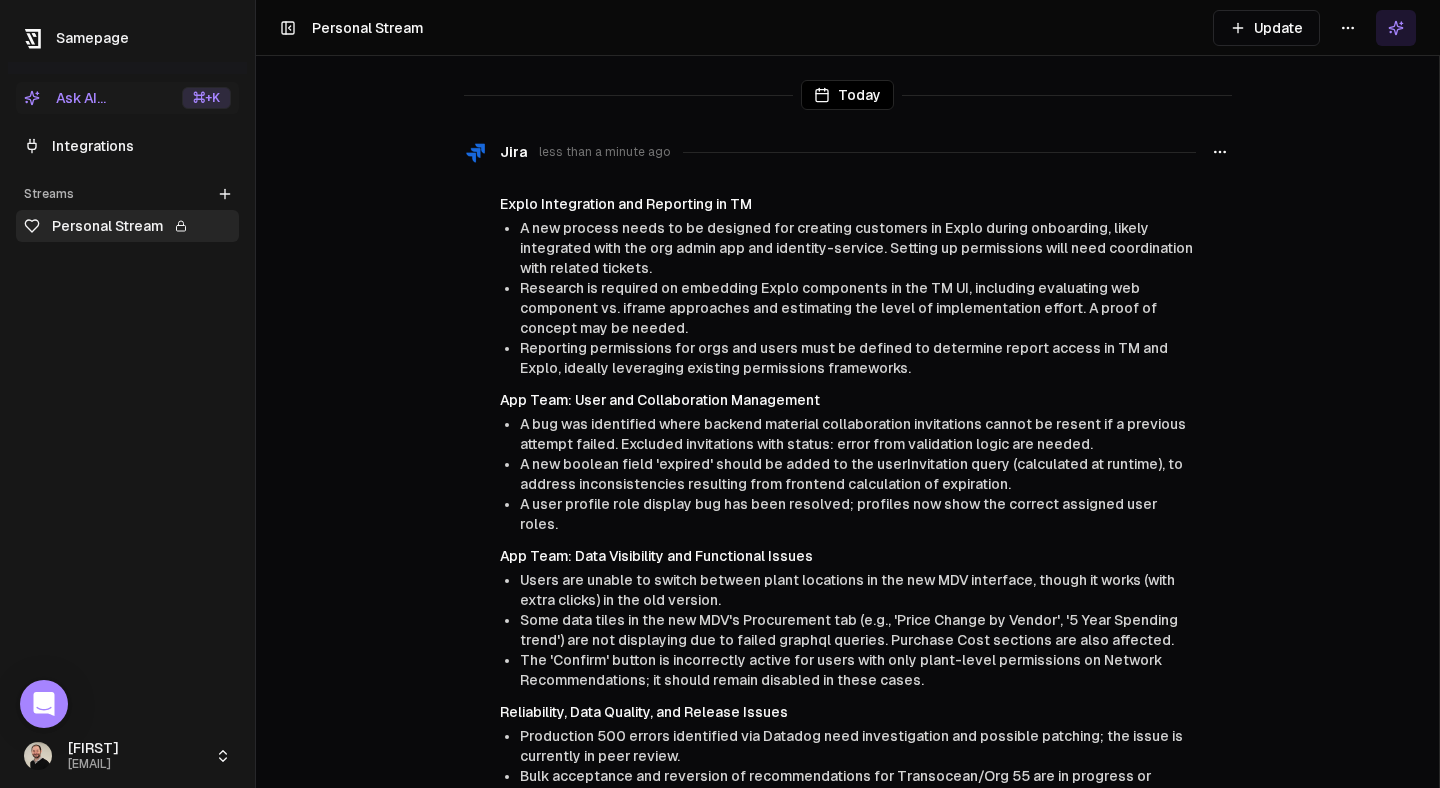 click on "A bug was identified where backend material collaboration invitations cannot be resent if a previous attempt failed. Excluded invitations with status: error from validation logic are needed." at bounding box center [853, 434] 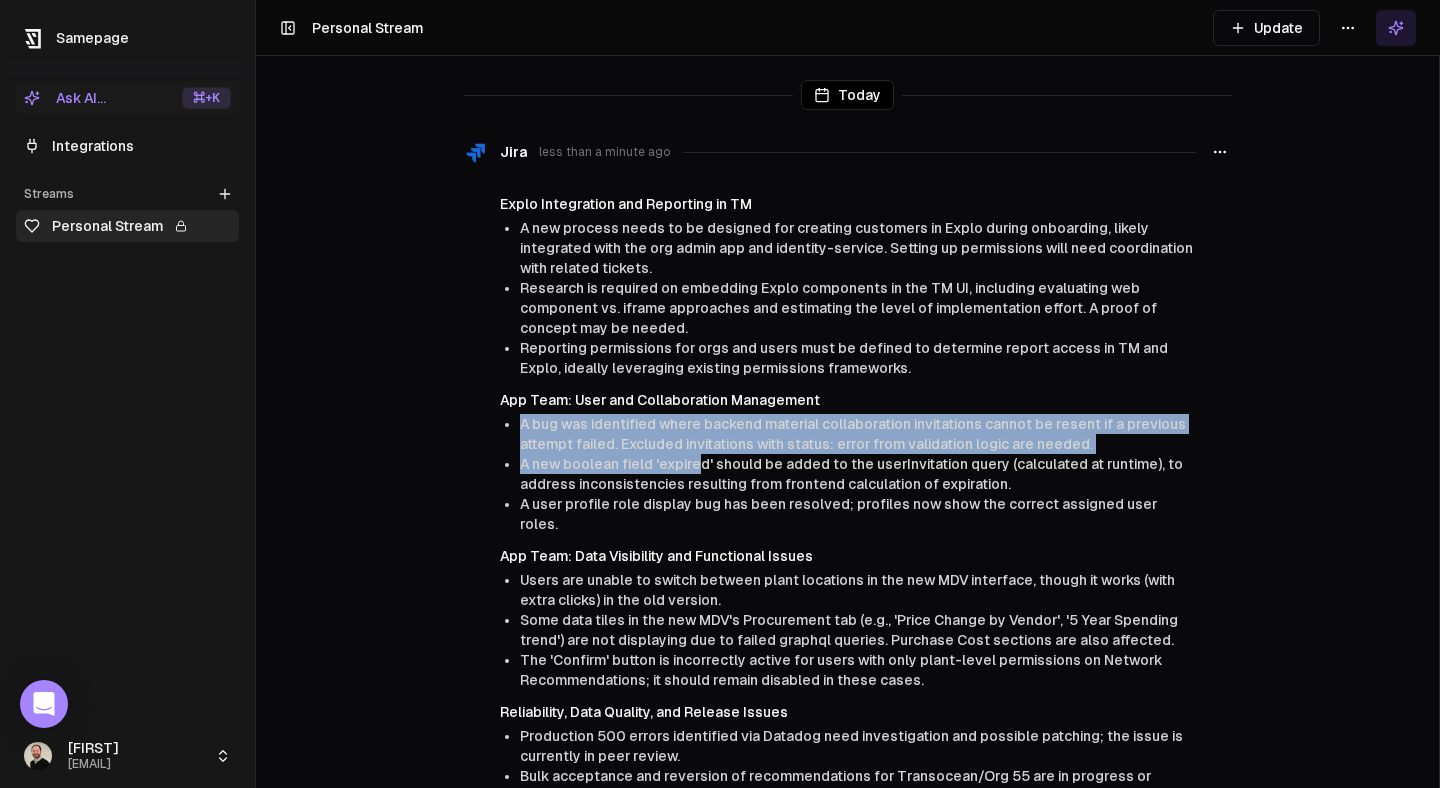 drag, startPoint x: 522, startPoint y: 426, endPoint x: 695, endPoint y: 457, distance: 175.75551 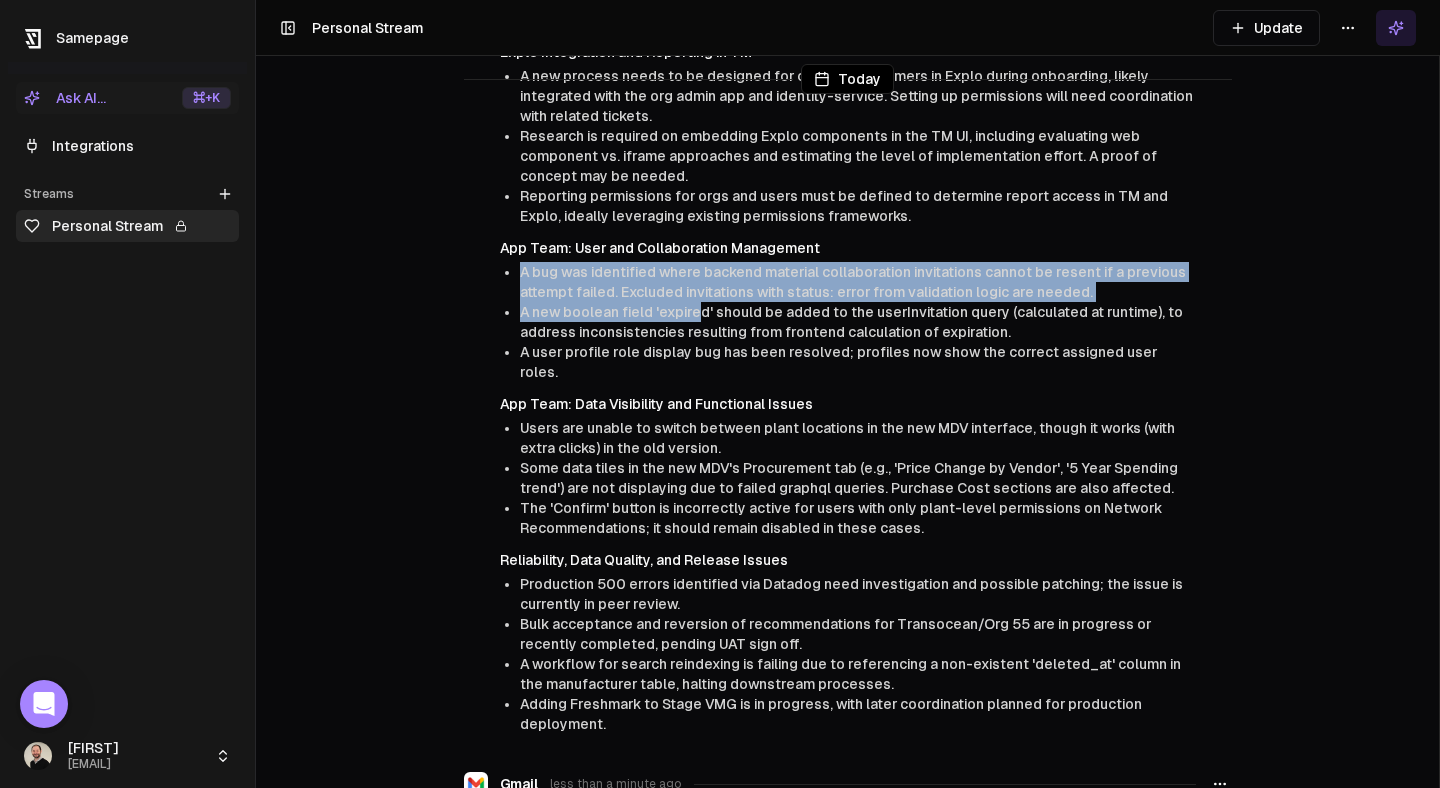 scroll, scrollTop: 154, scrollLeft: 0, axis: vertical 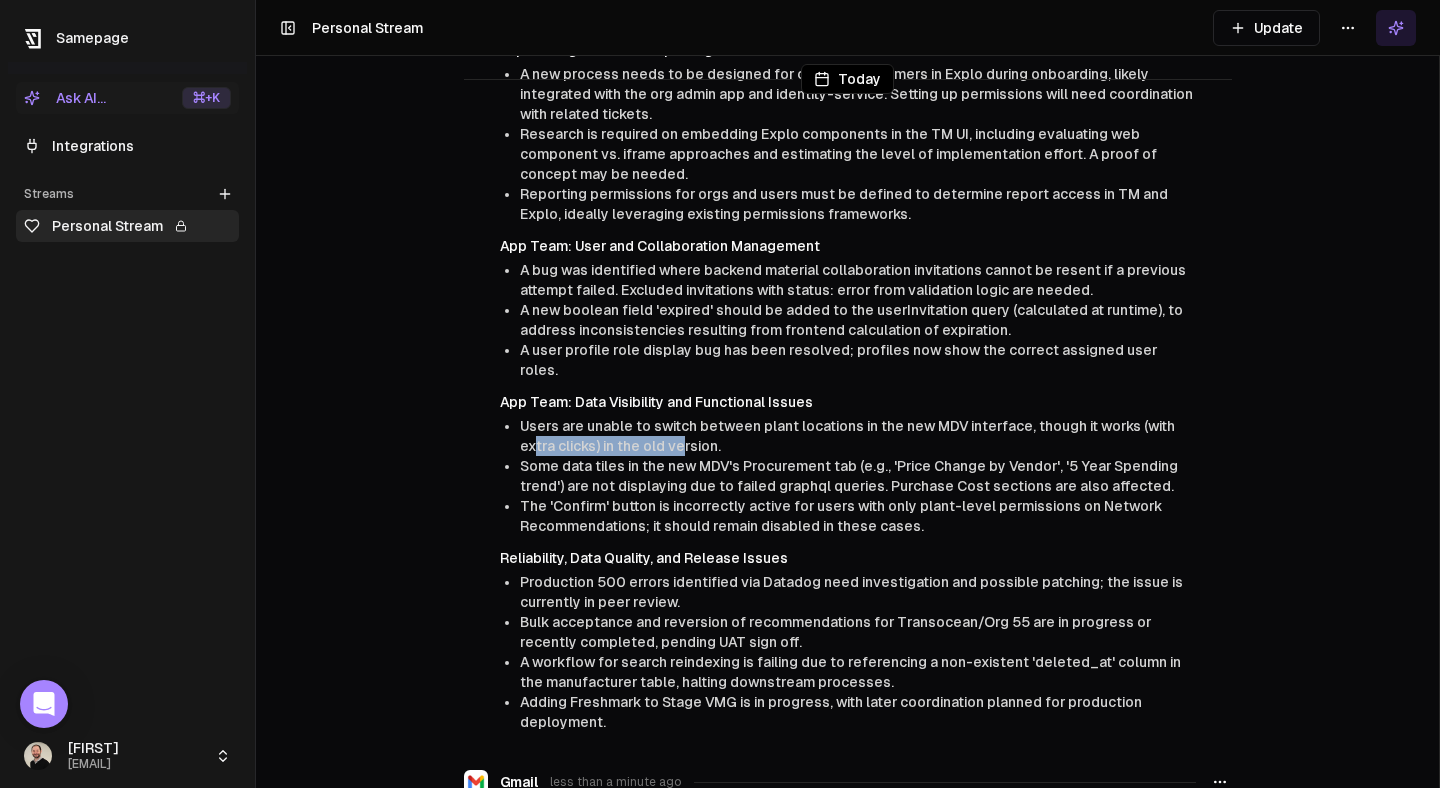 drag, startPoint x: 532, startPoint y: 419, endPoint x: 682, endPoint y: 419, distance: 150 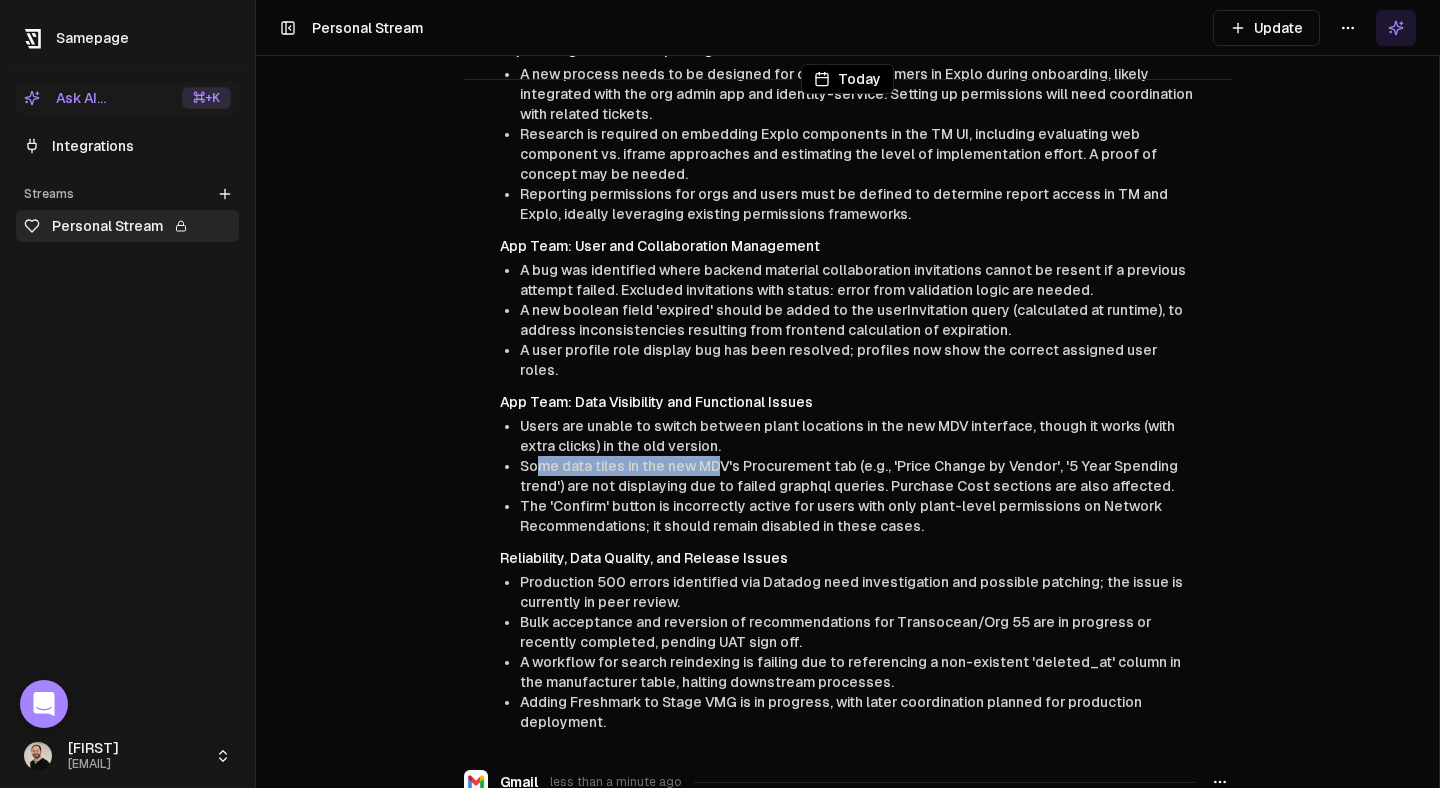 drag, startPoint x: 536, startPoint y: 444, endPoint x: 723, endPoint y: 442, distance: 187.0107 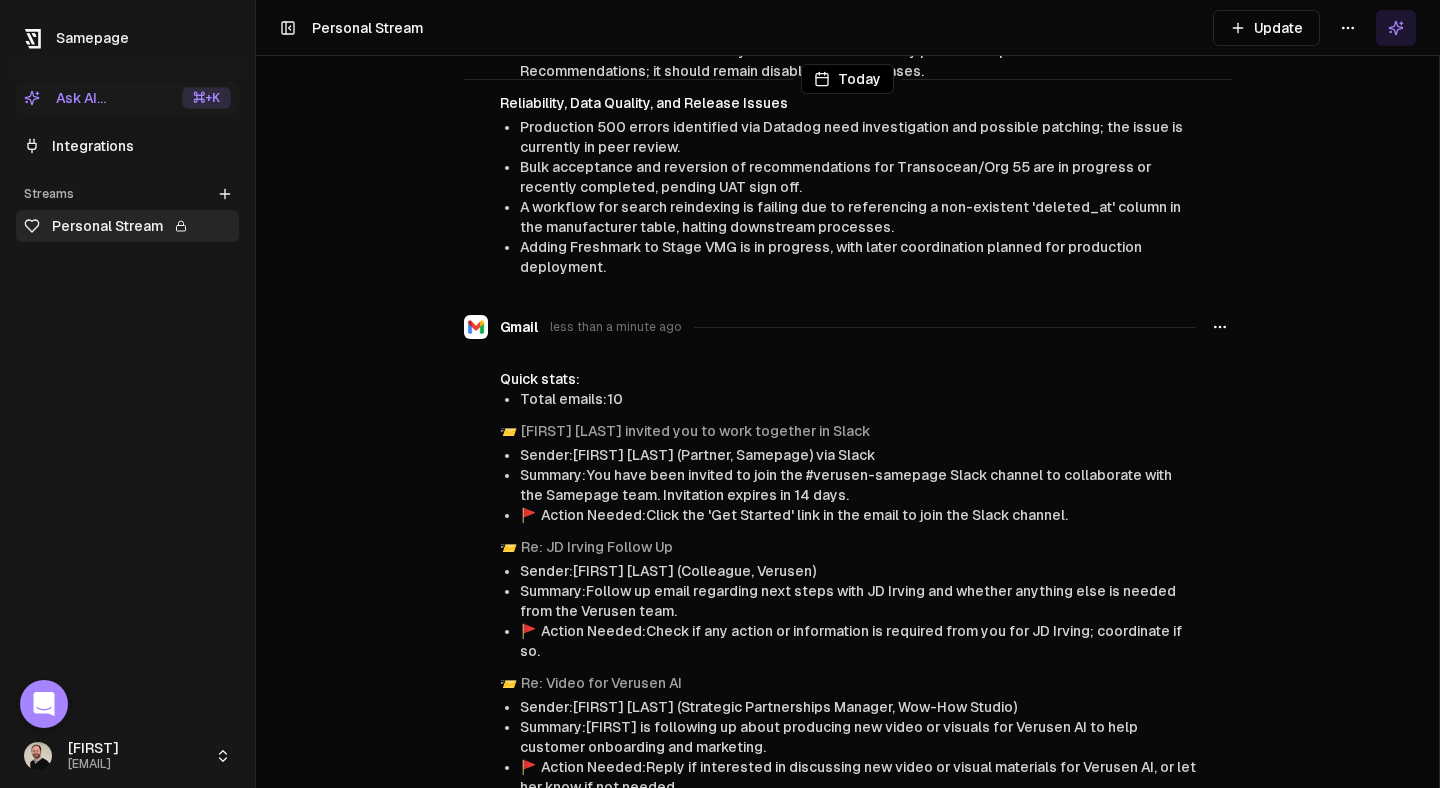 scroll, scrollTop: 750, scrollLeft: 0, axis: vertical 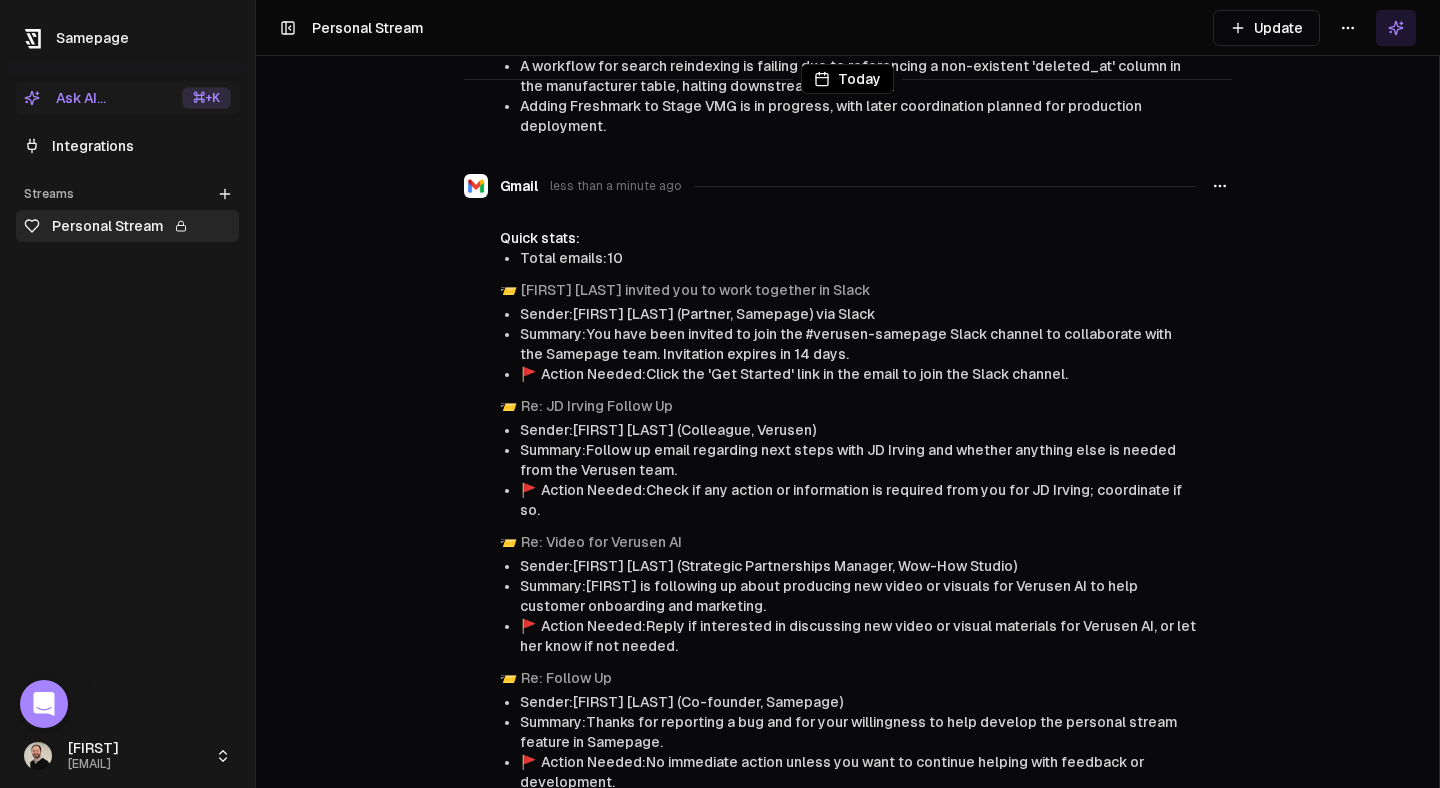 click 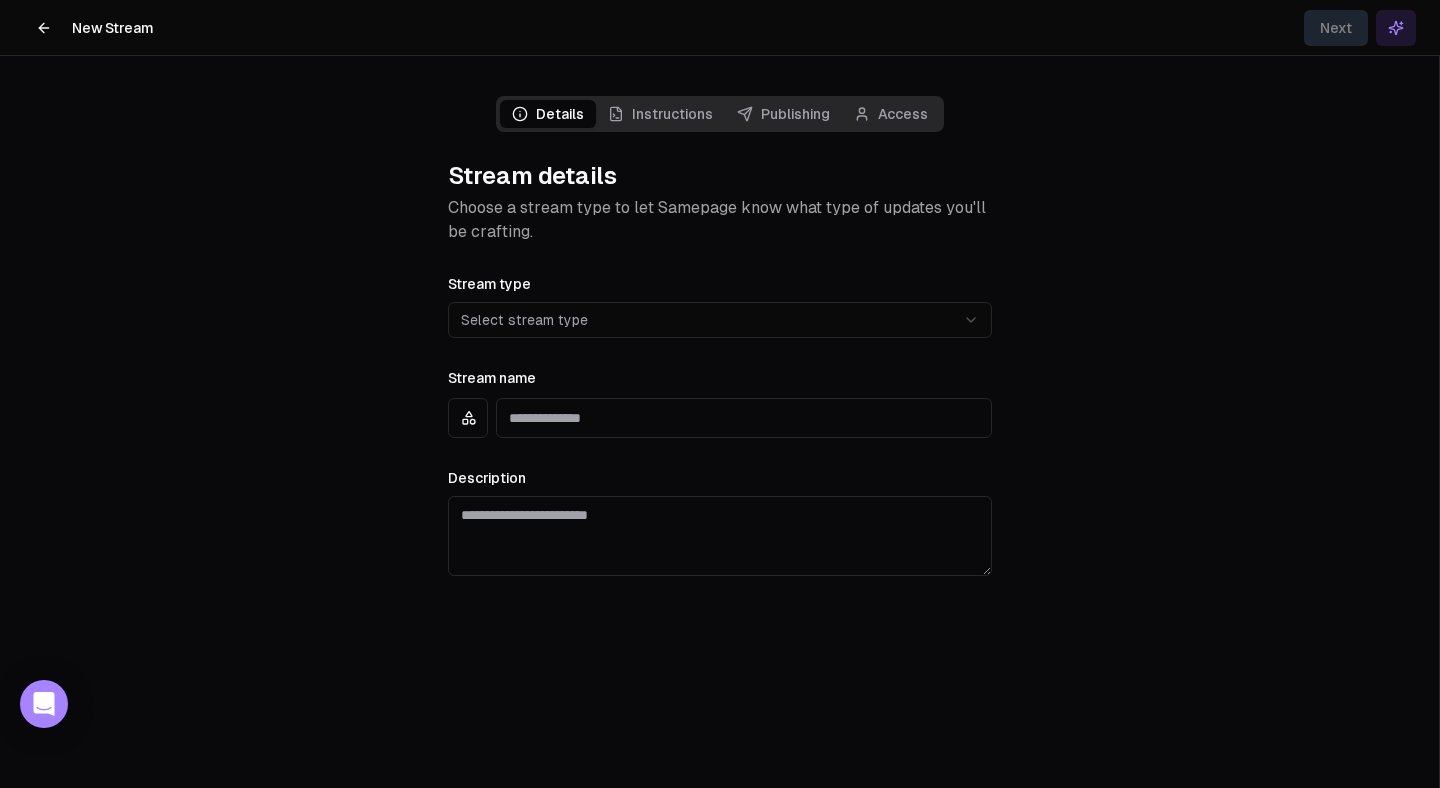 click on "**********" at bounding box center [720, 394] 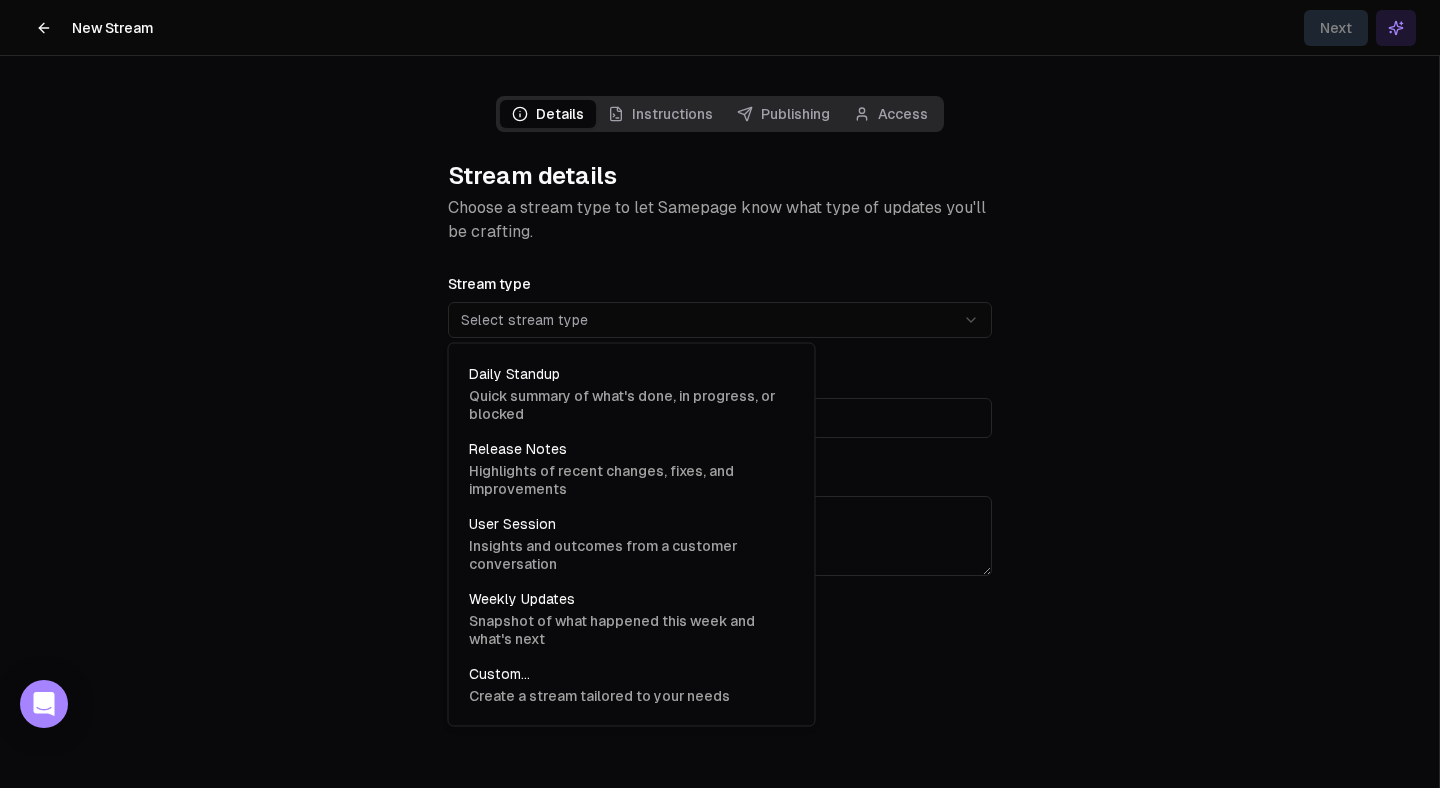 click on "**********" at bounding box center [720, 394] 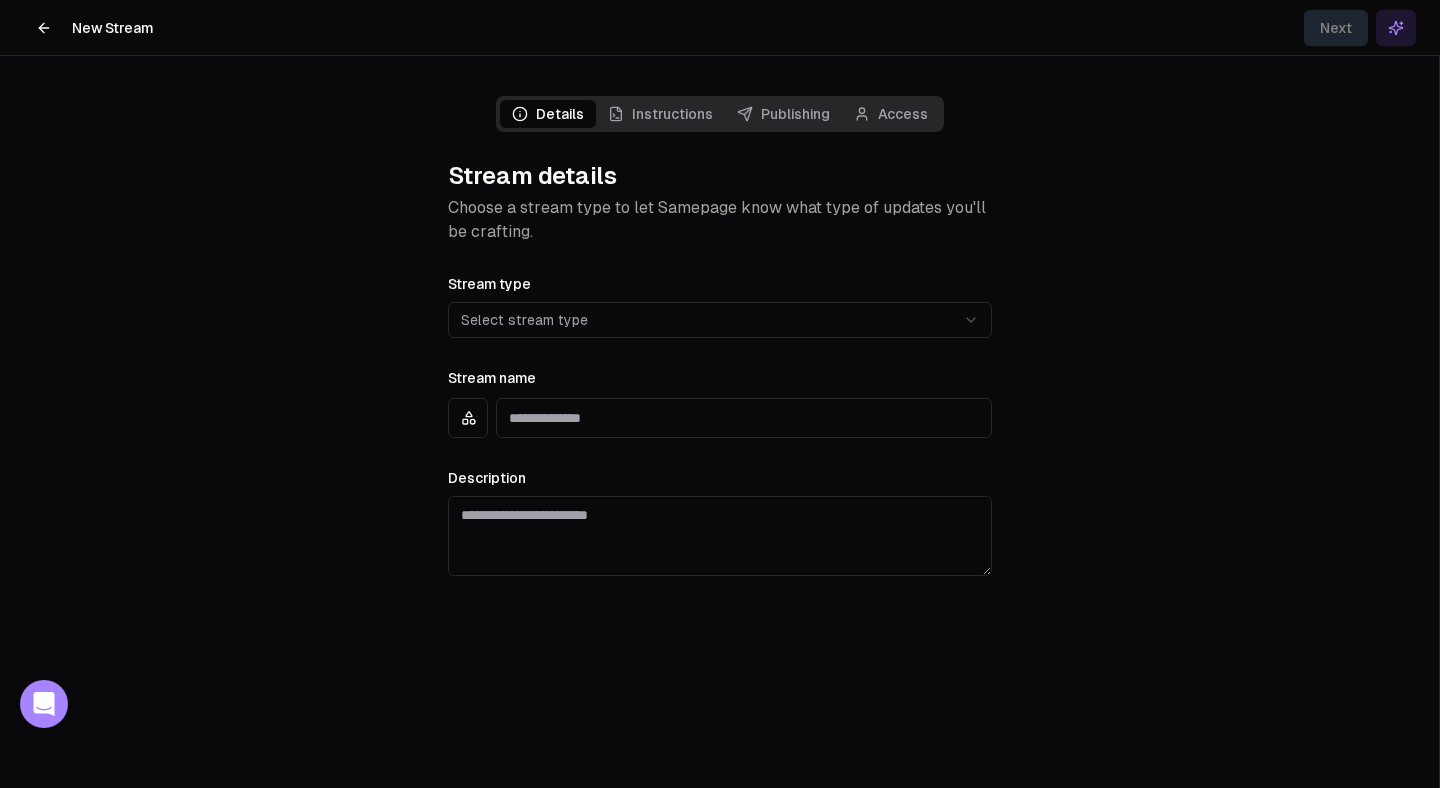 click on "Instructions" at bounding box center [660, 114] 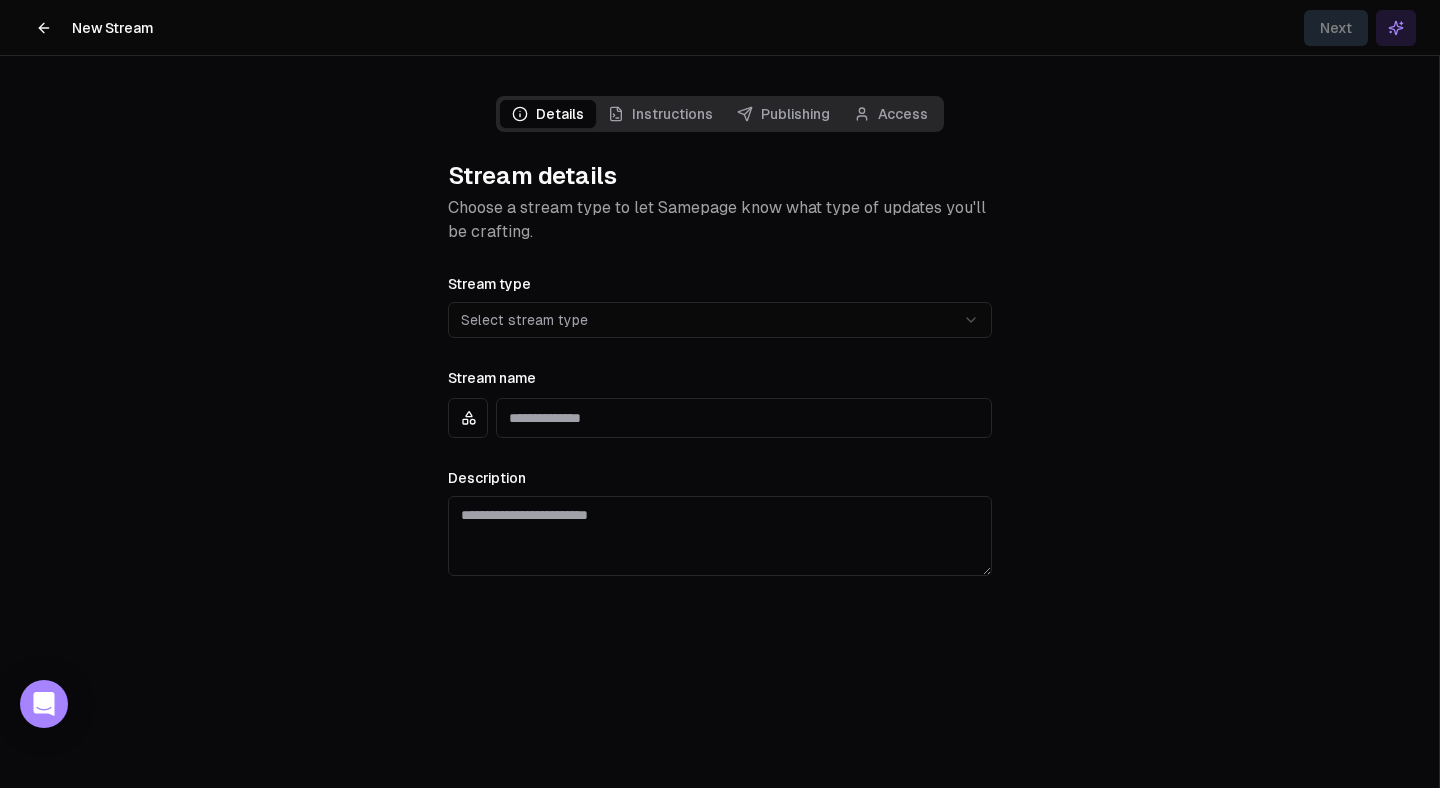 click on "**********" at bounding box center (720, 394) 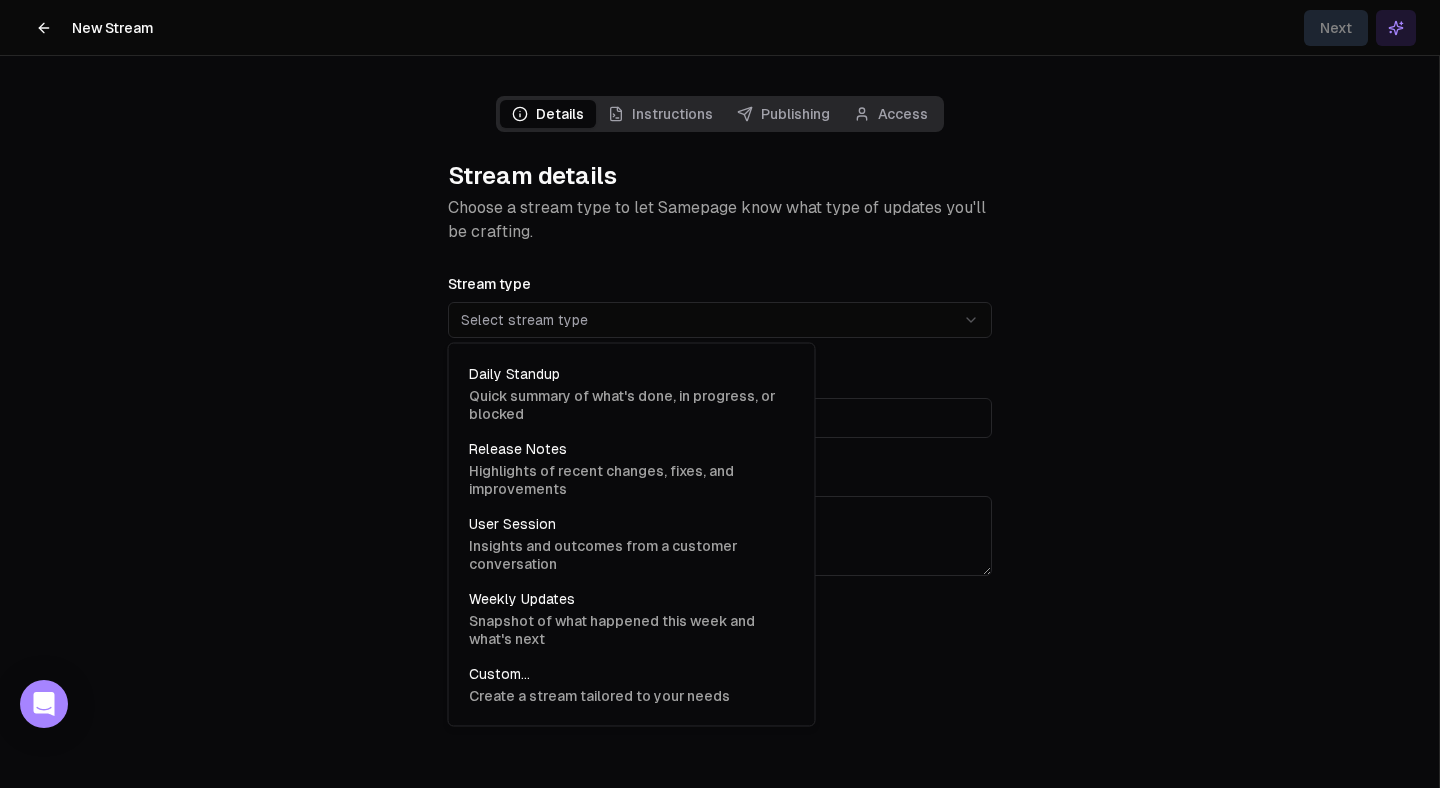 type on "**********" 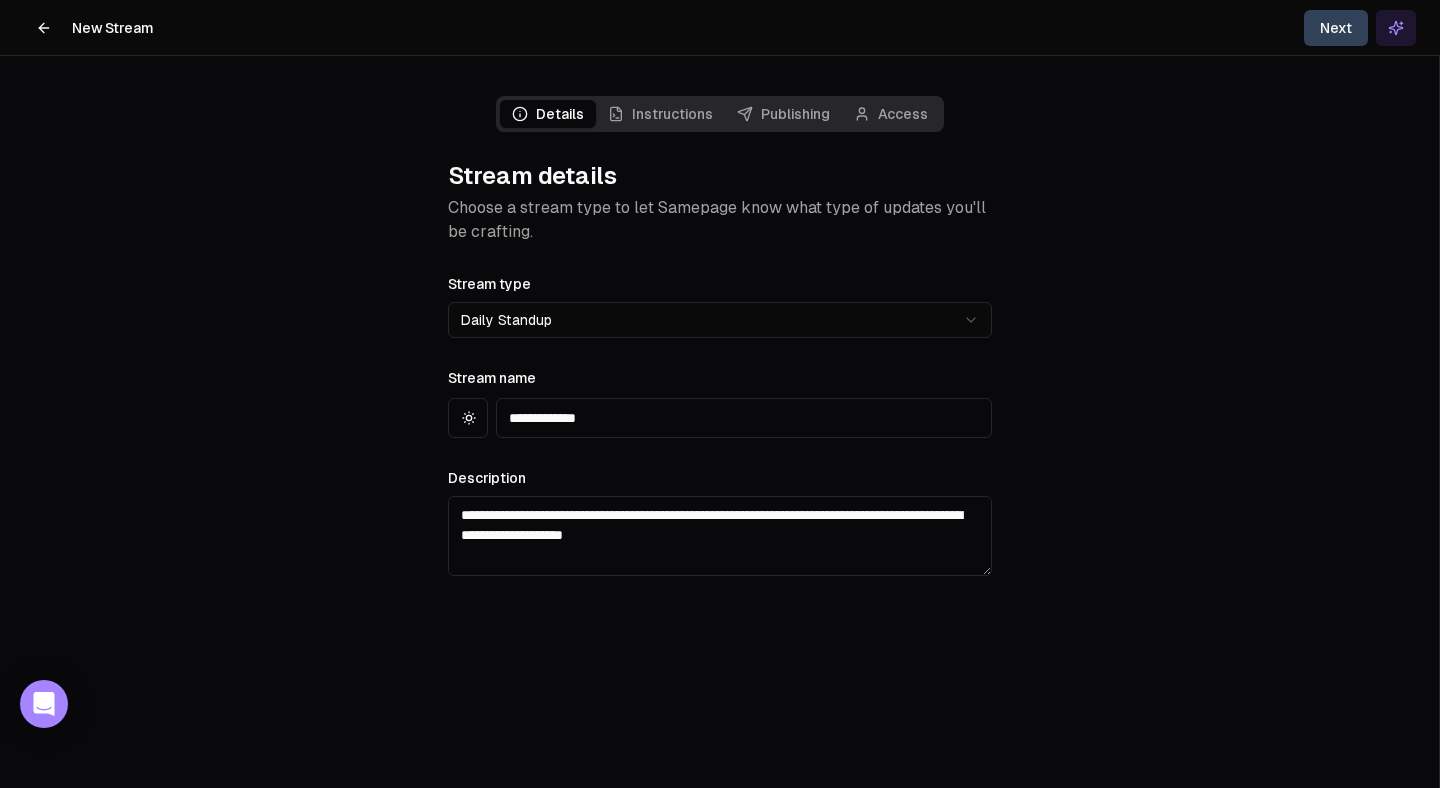 click on "Next" at bounding box center [1336, 28] 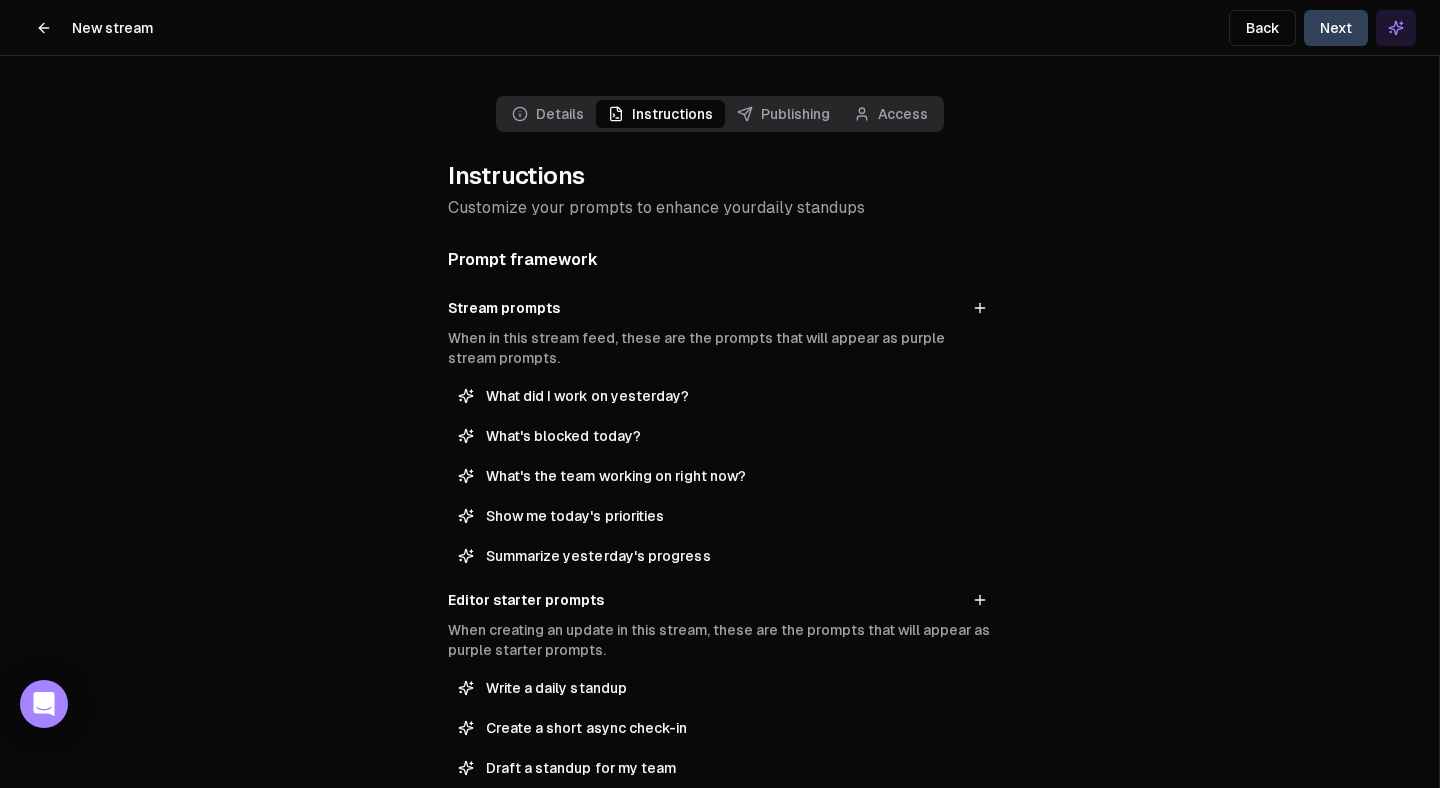 click 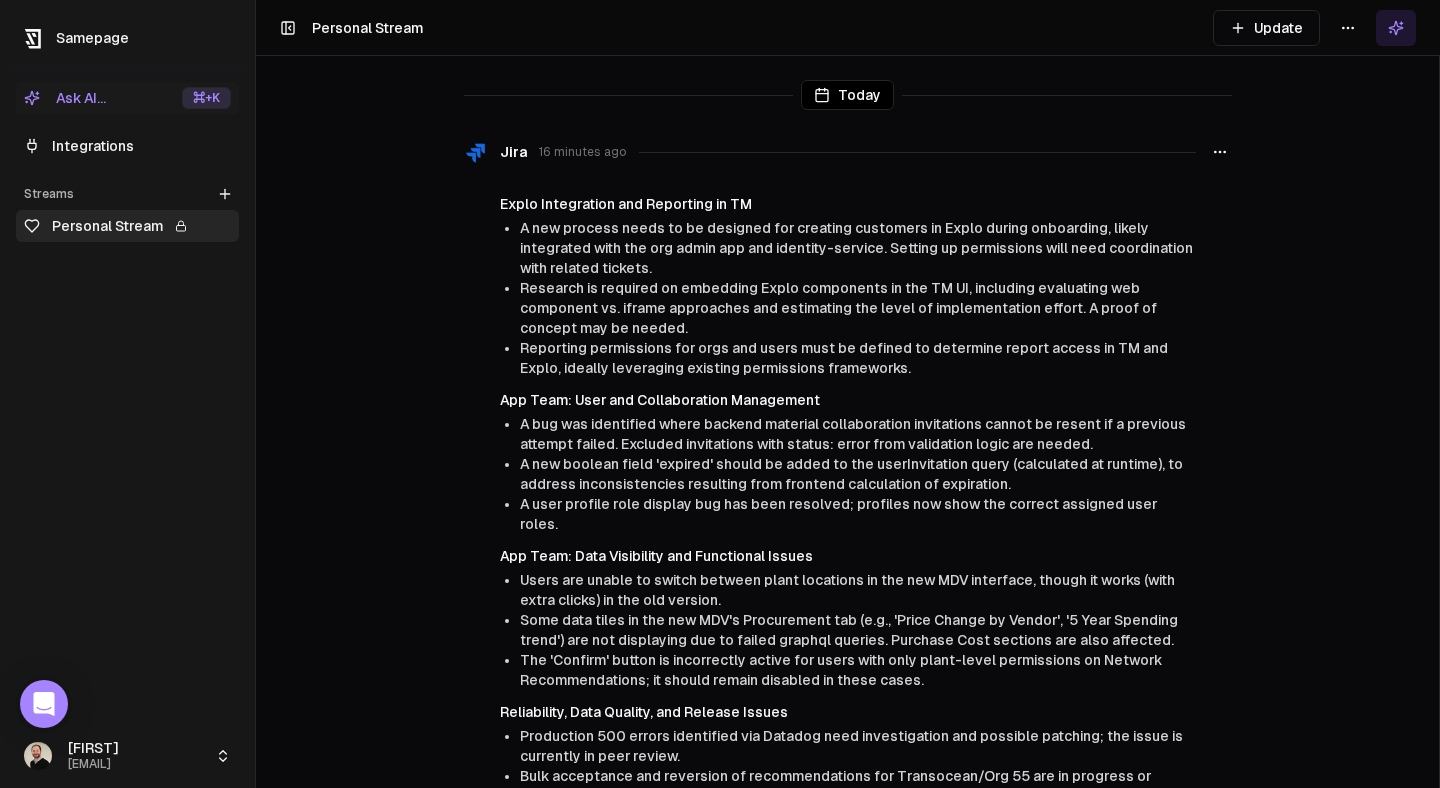 click 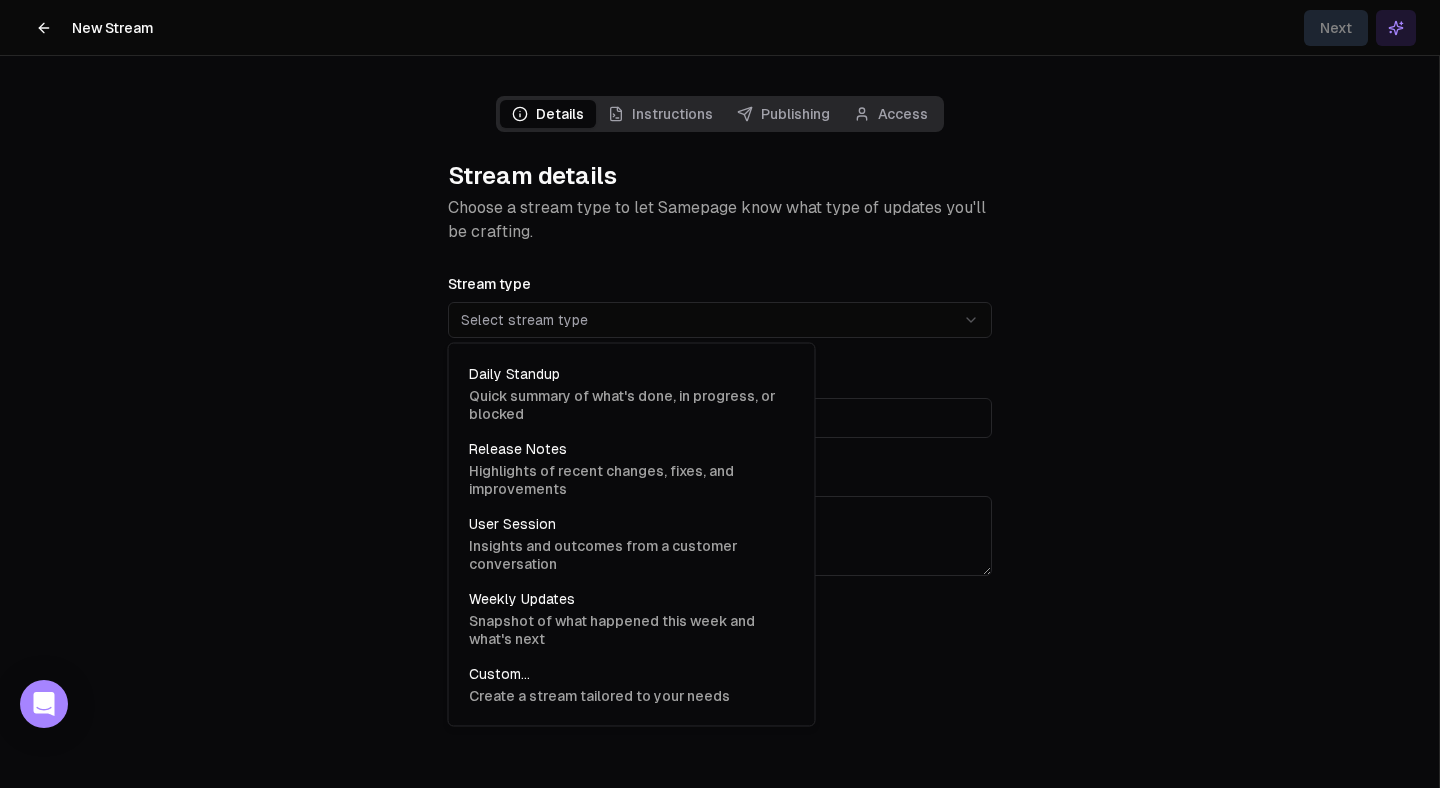 click on "**********" at bounding box center [720, 394] 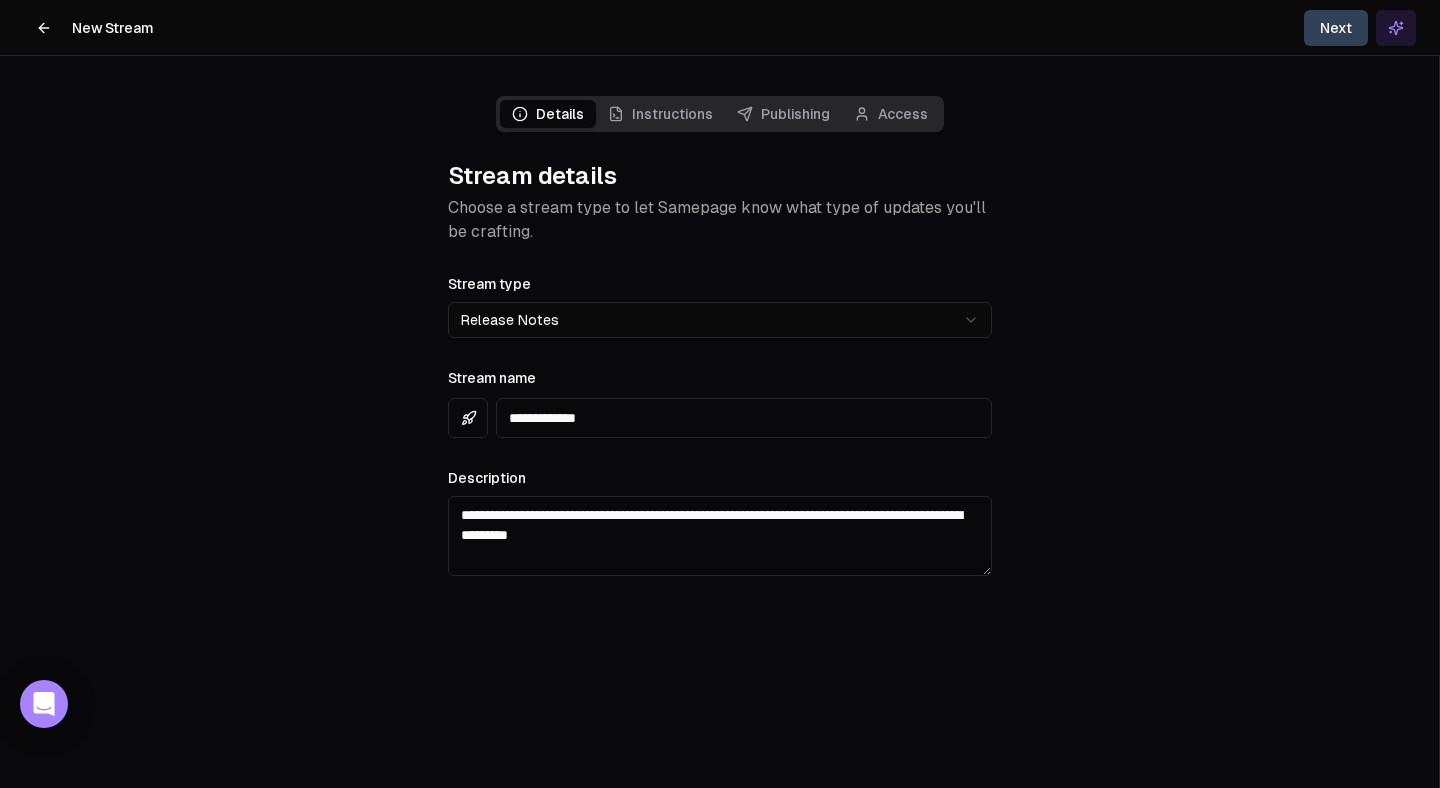 click on "Next" at bounding box center (1336, 28) 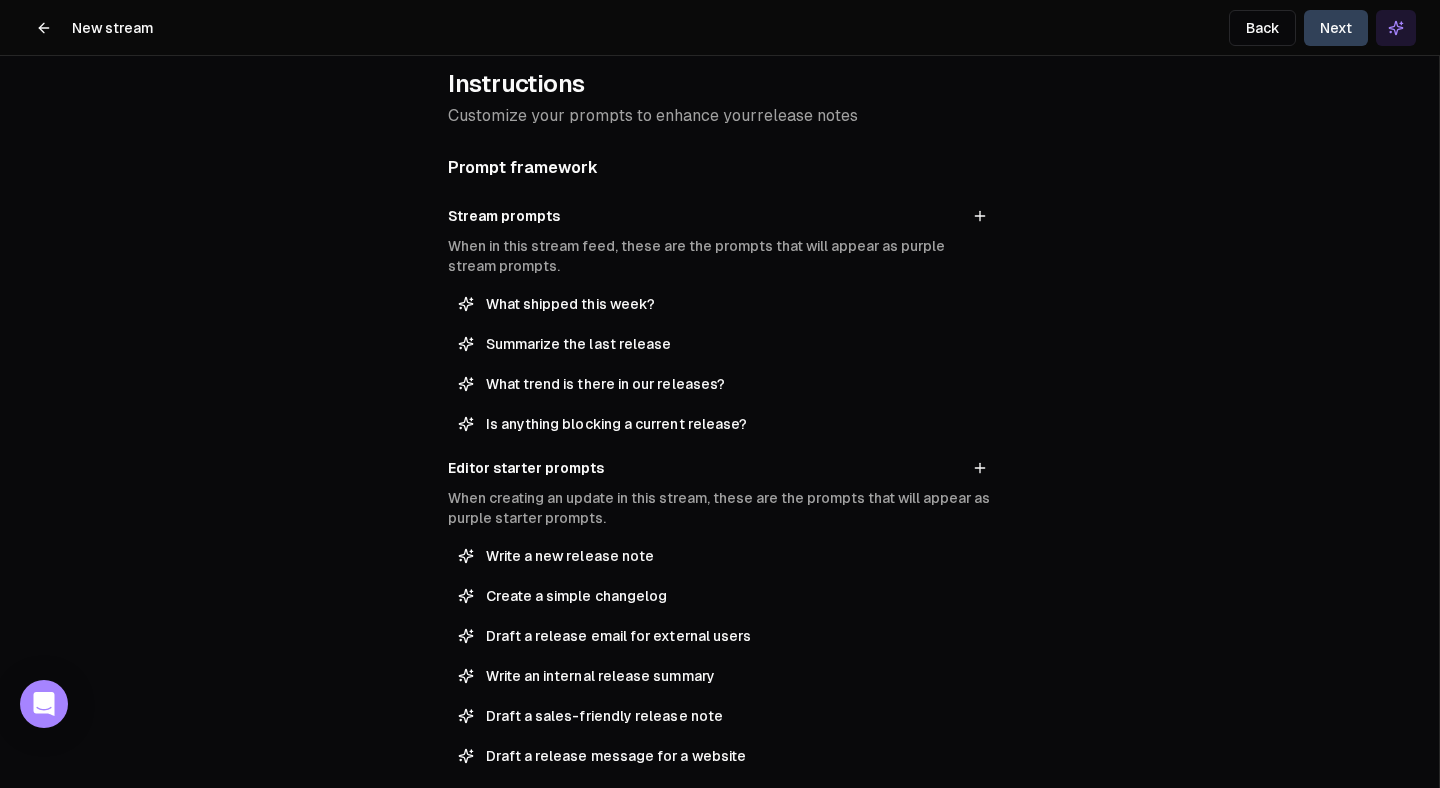 scroll, scrollTop: 0, scrollLeft: 0, axis: both 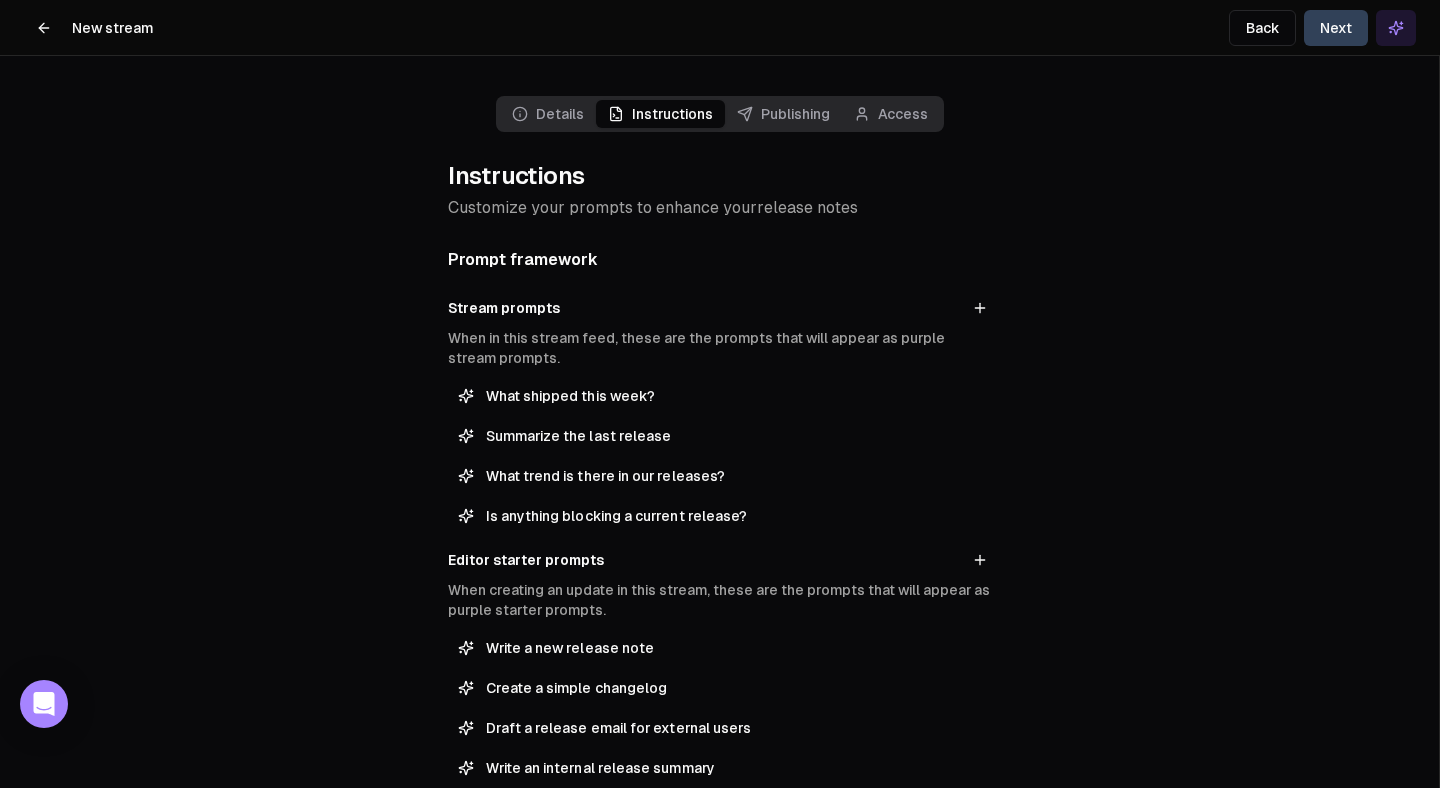 click on "Next" at bounding box center [1336, 28] 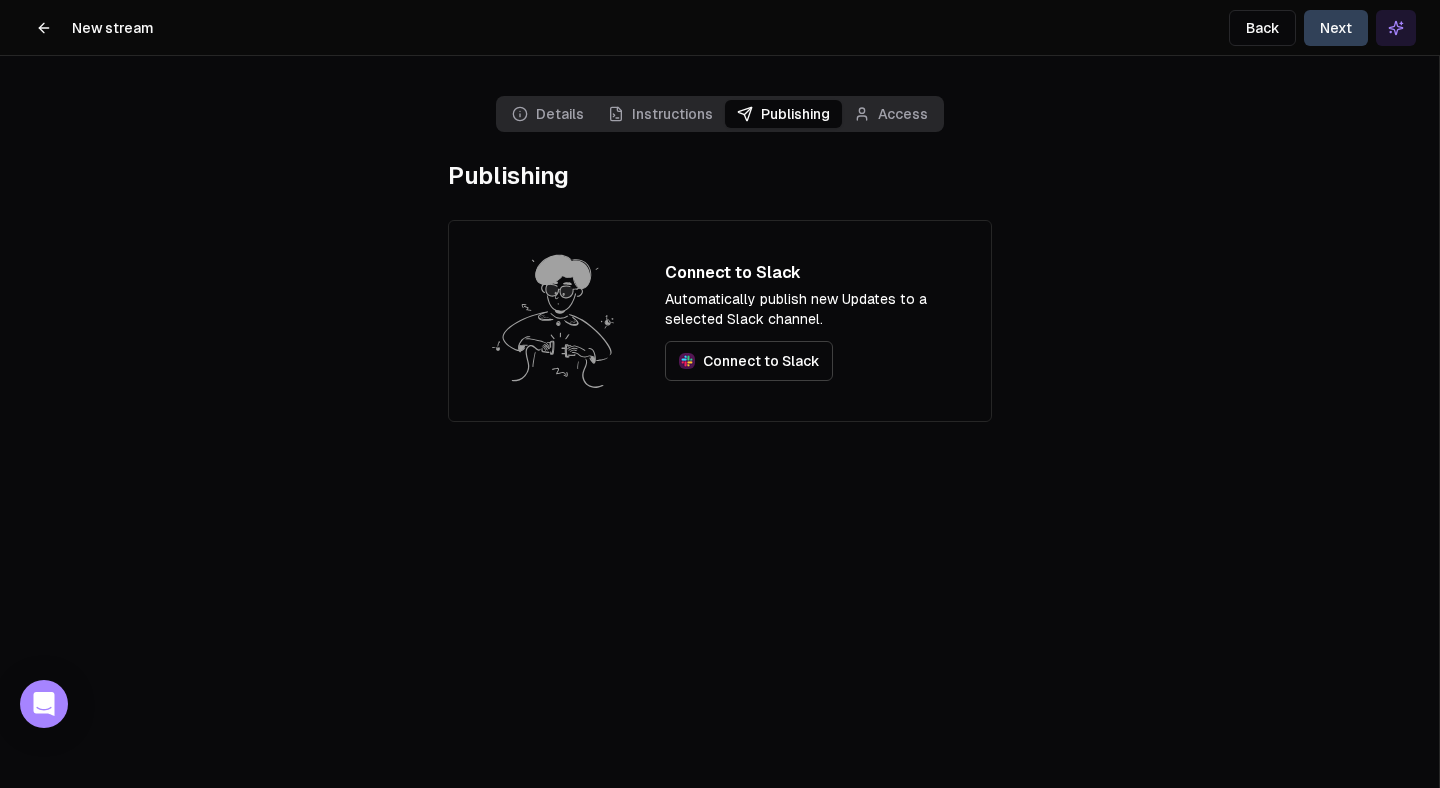 click on "Next" at bounding box center (1336, 28) 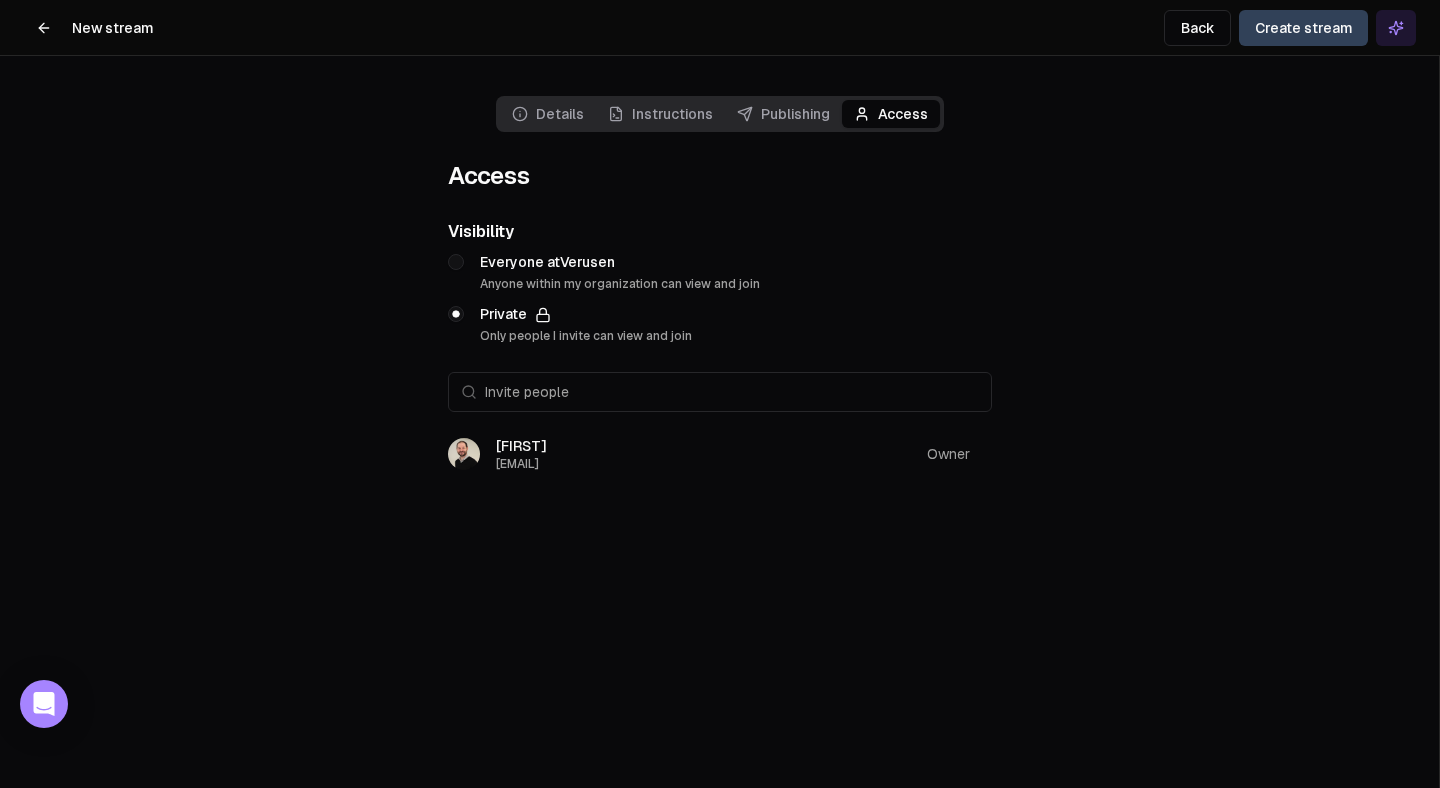 click on "Details Instructions Publishing Access Access Visibility Everyone at Verusen Anyone within my organization can view and join Private Only people I invite can view and join Invite people [FIRST] [EMAIL] Owner" at bounding box center [720, 274] 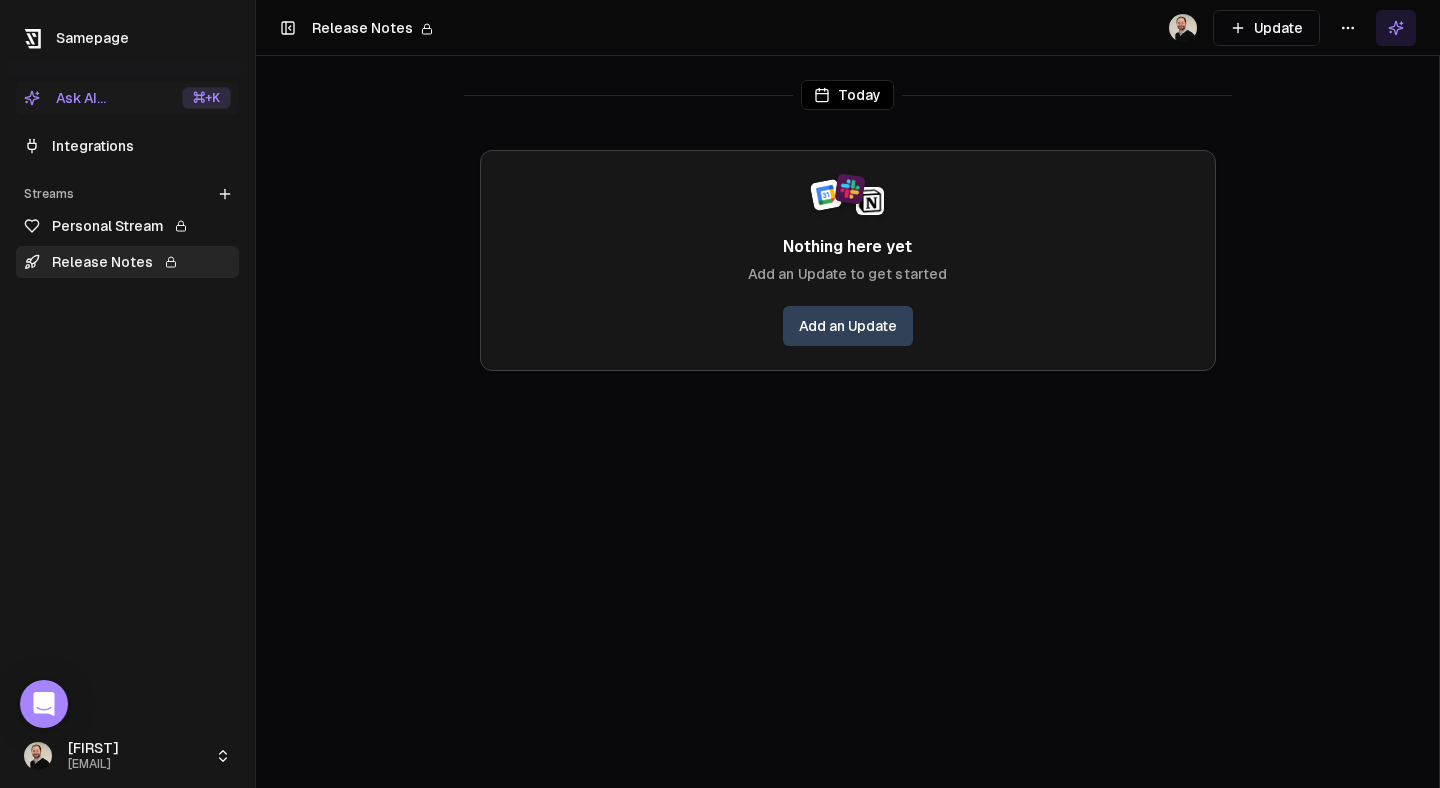 click on "Add an Update" at bounding box center [848, 326] 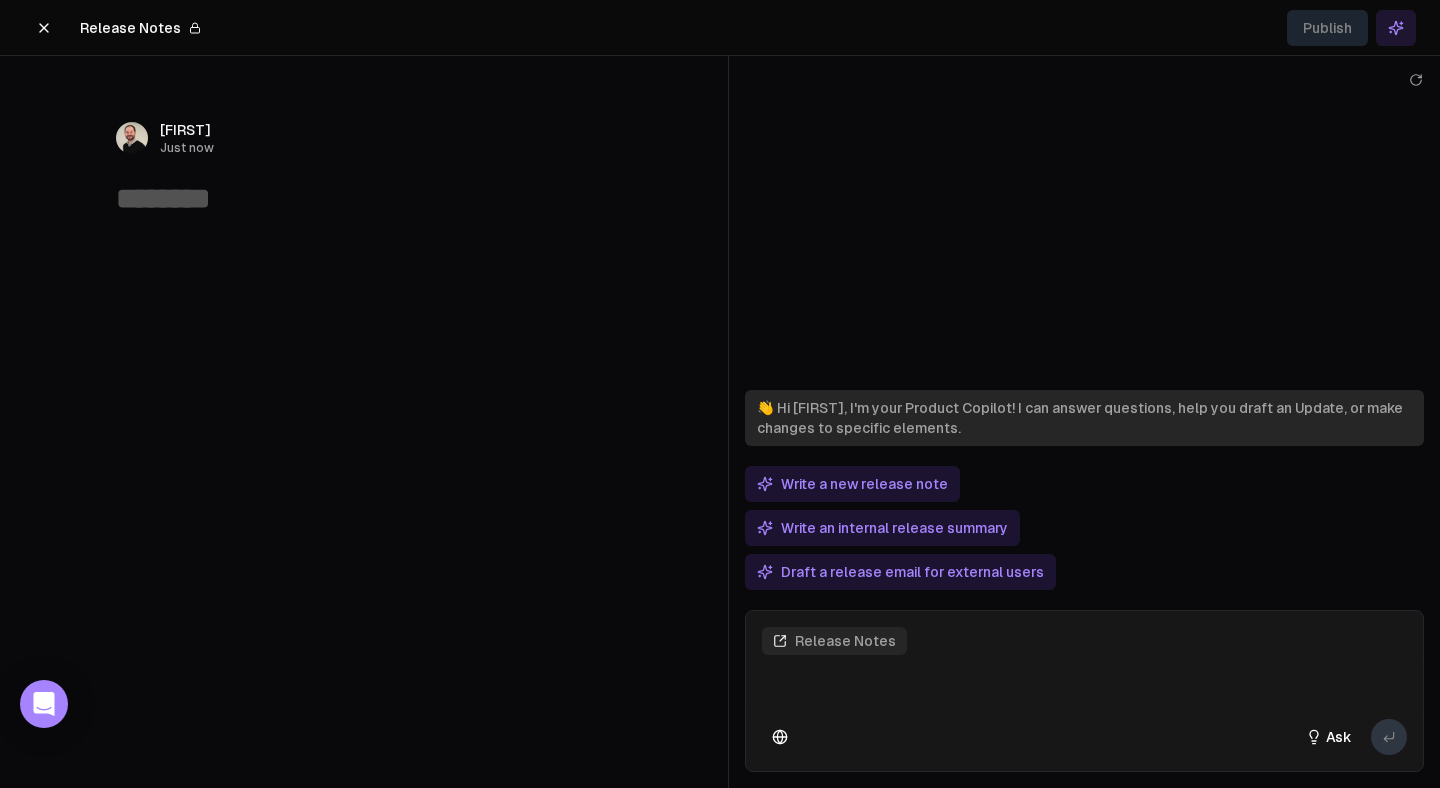 click on "Write an internal release summary" at bounding box center [882, 528] 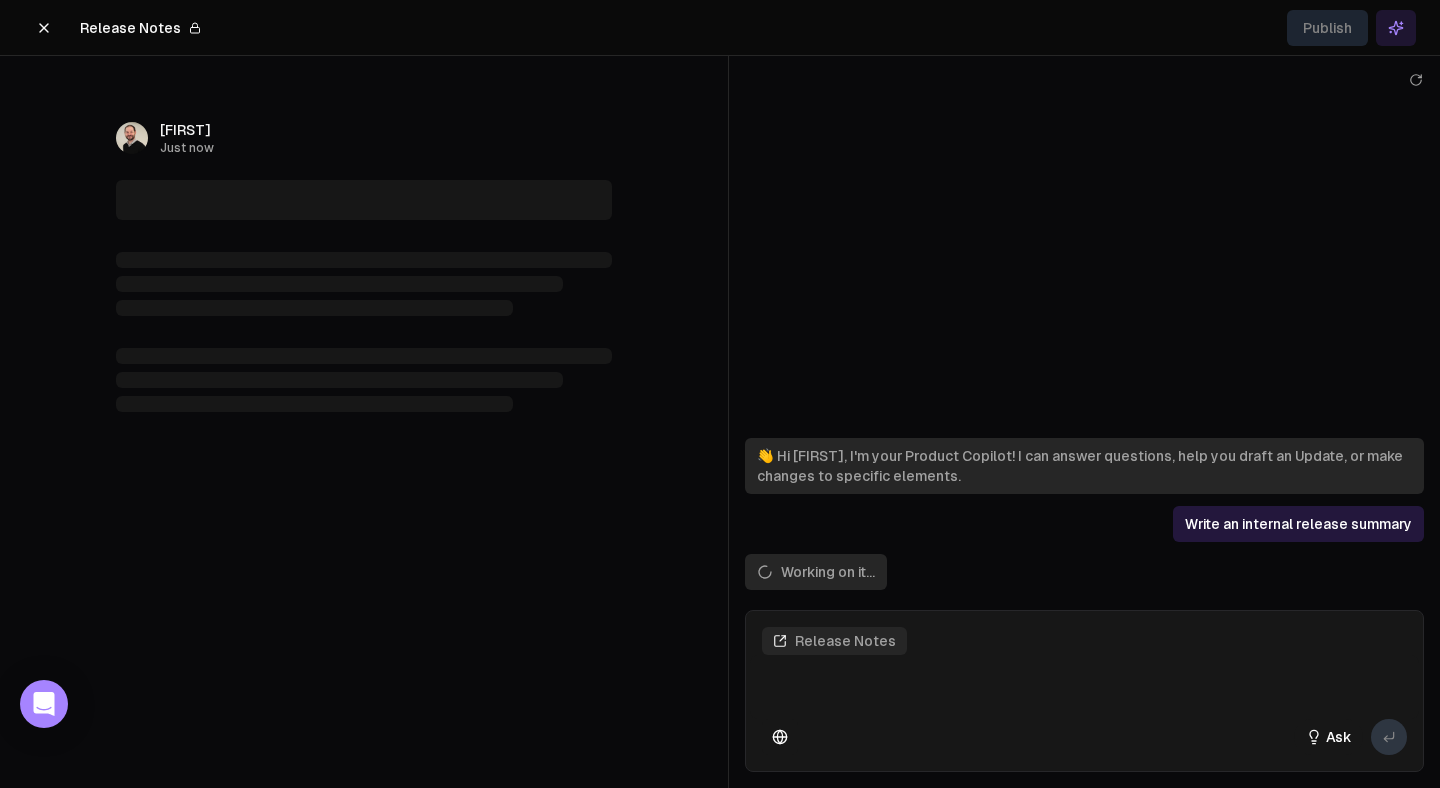 type on "**********" 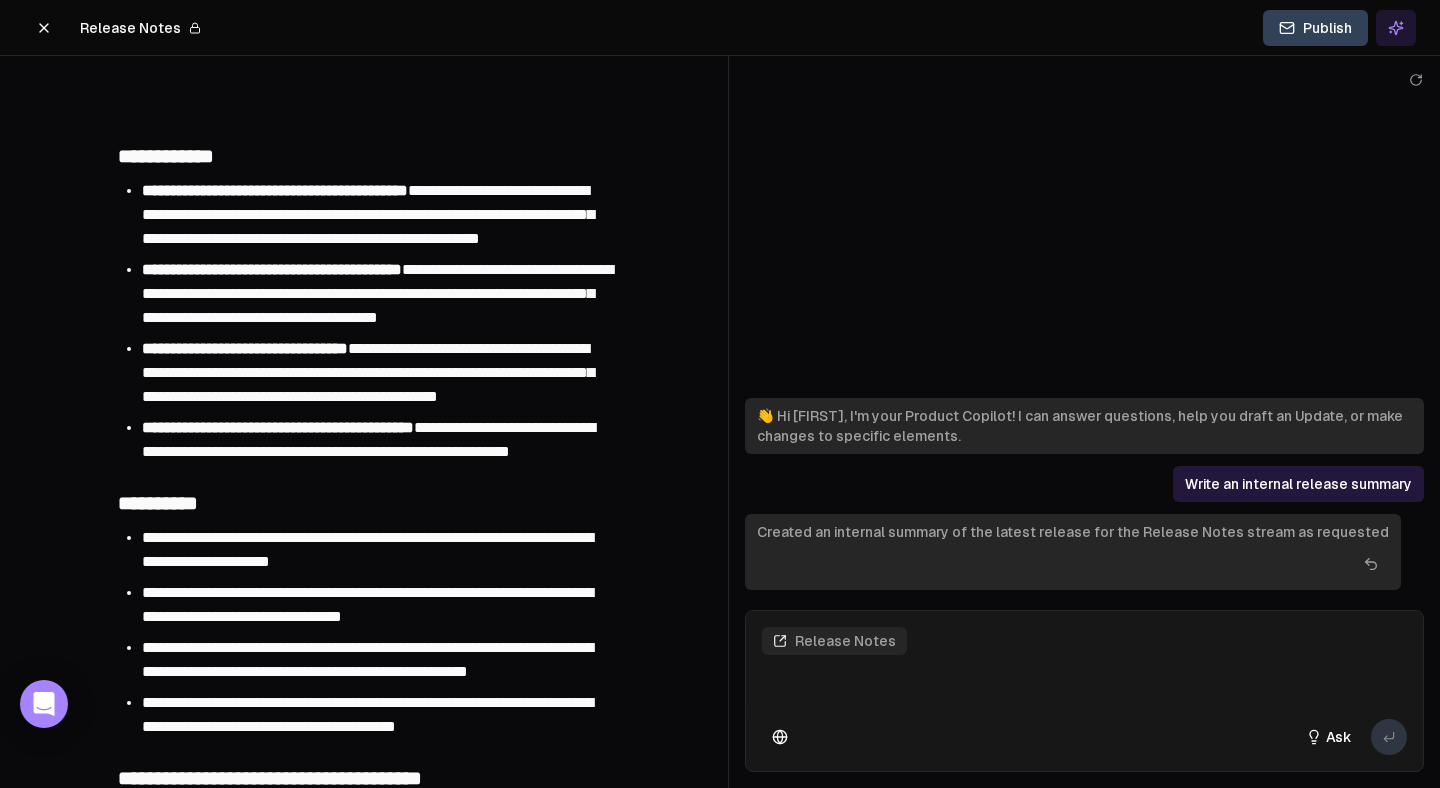 scroll, scrollTop: 235, scrollLeft: 0, axis: vertical 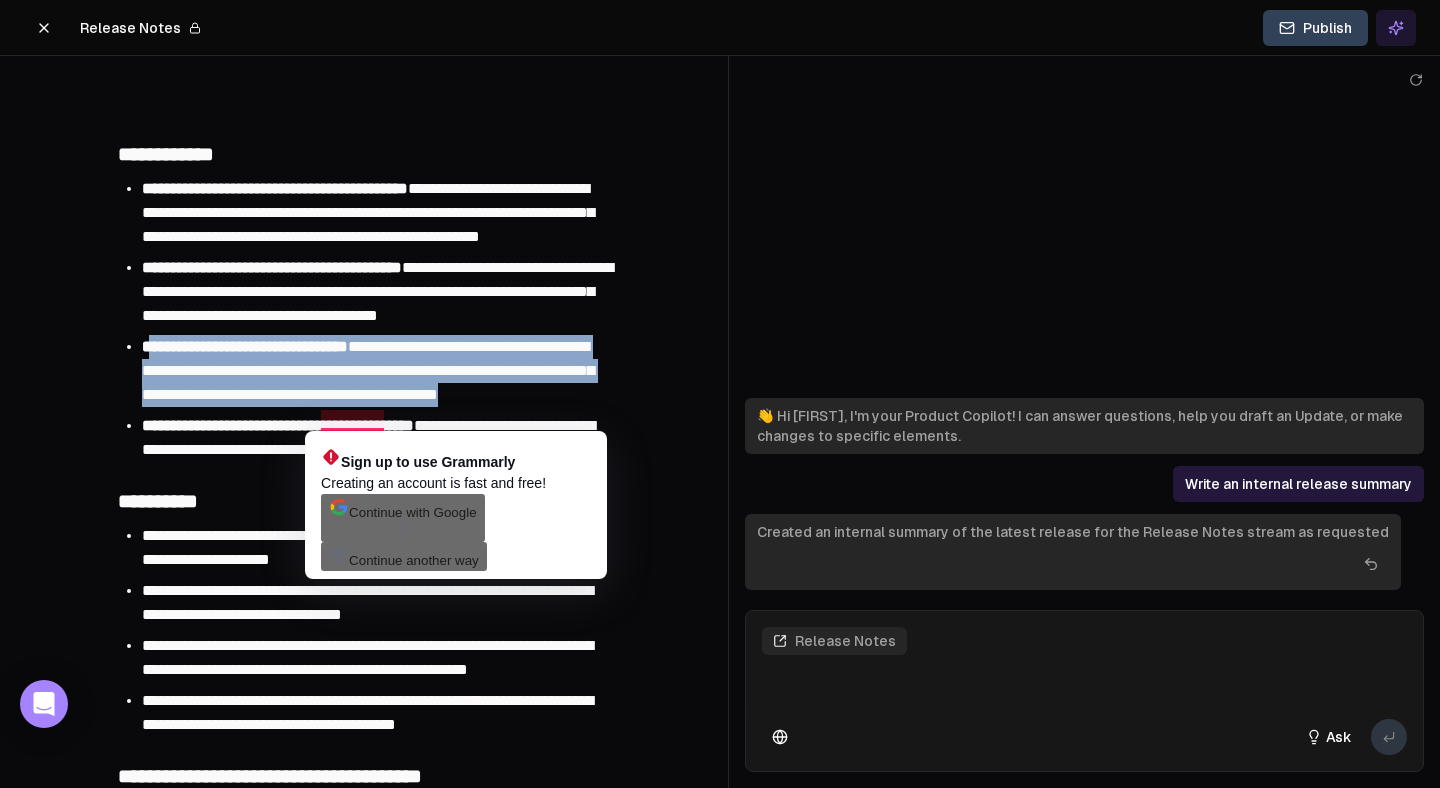 drag, startPoint x: 164, startPoint y: 392, endPoint x: 339, endPoint y: 442, distance: 182.00275 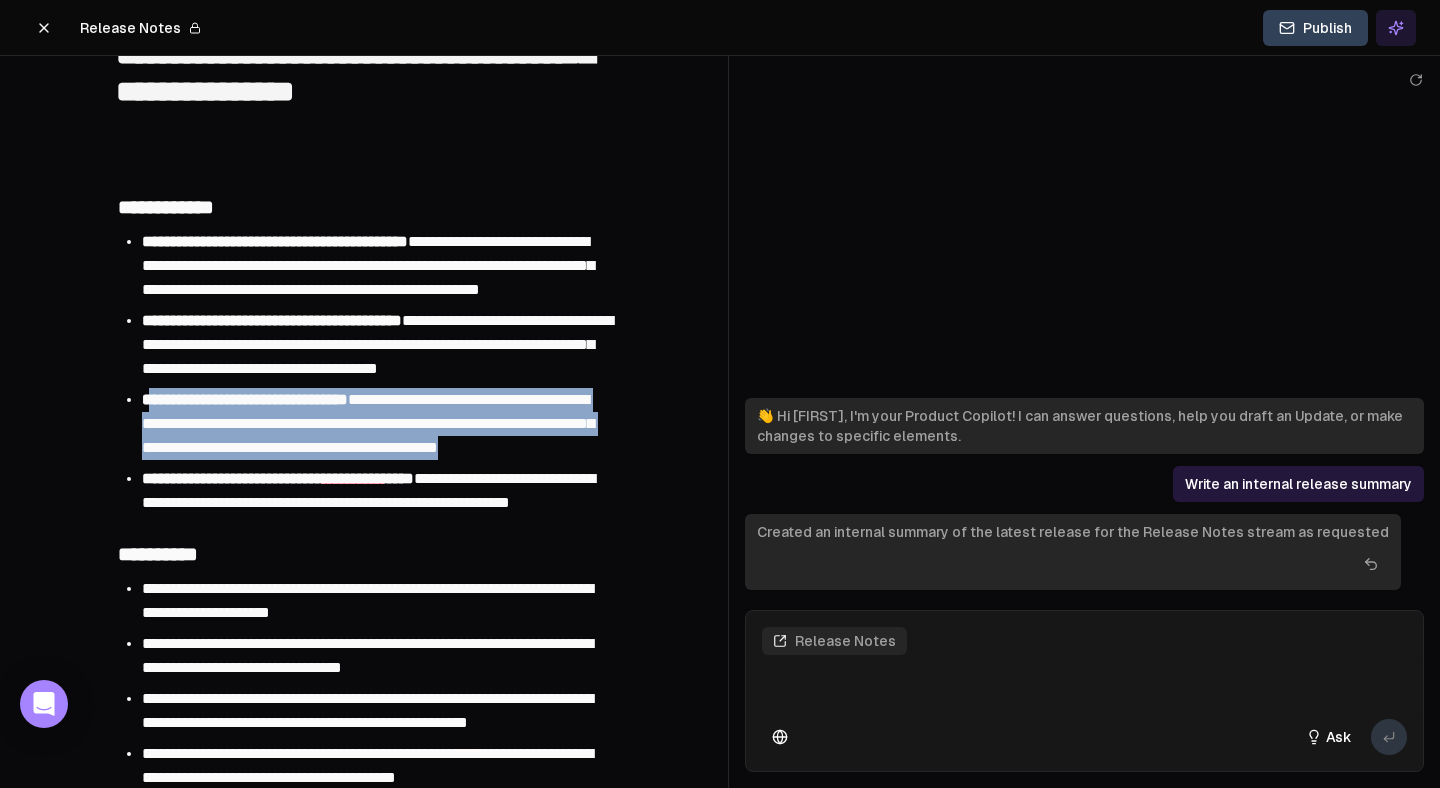 scroll, scrollTop: 0, scrollLeft: 0, axis: both 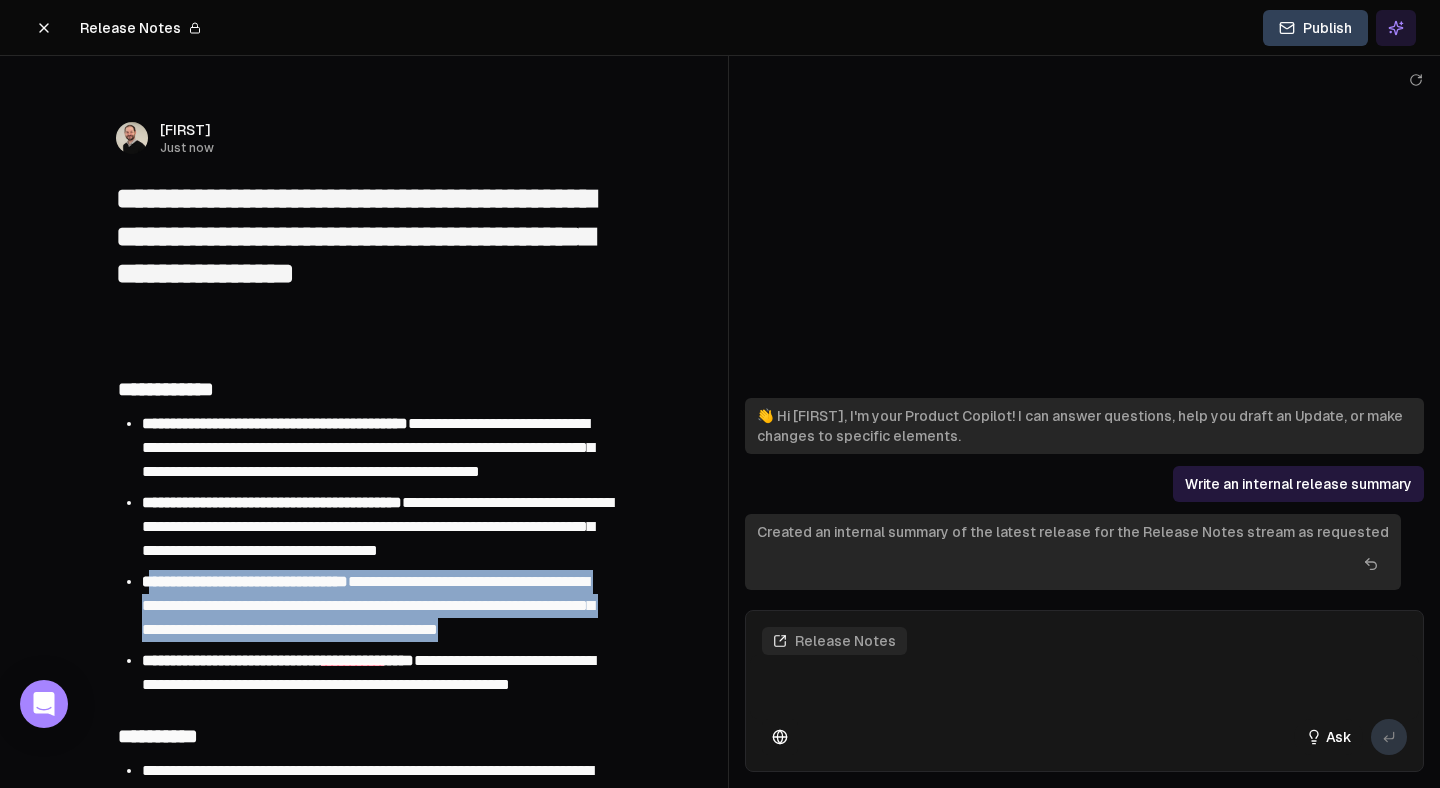 click 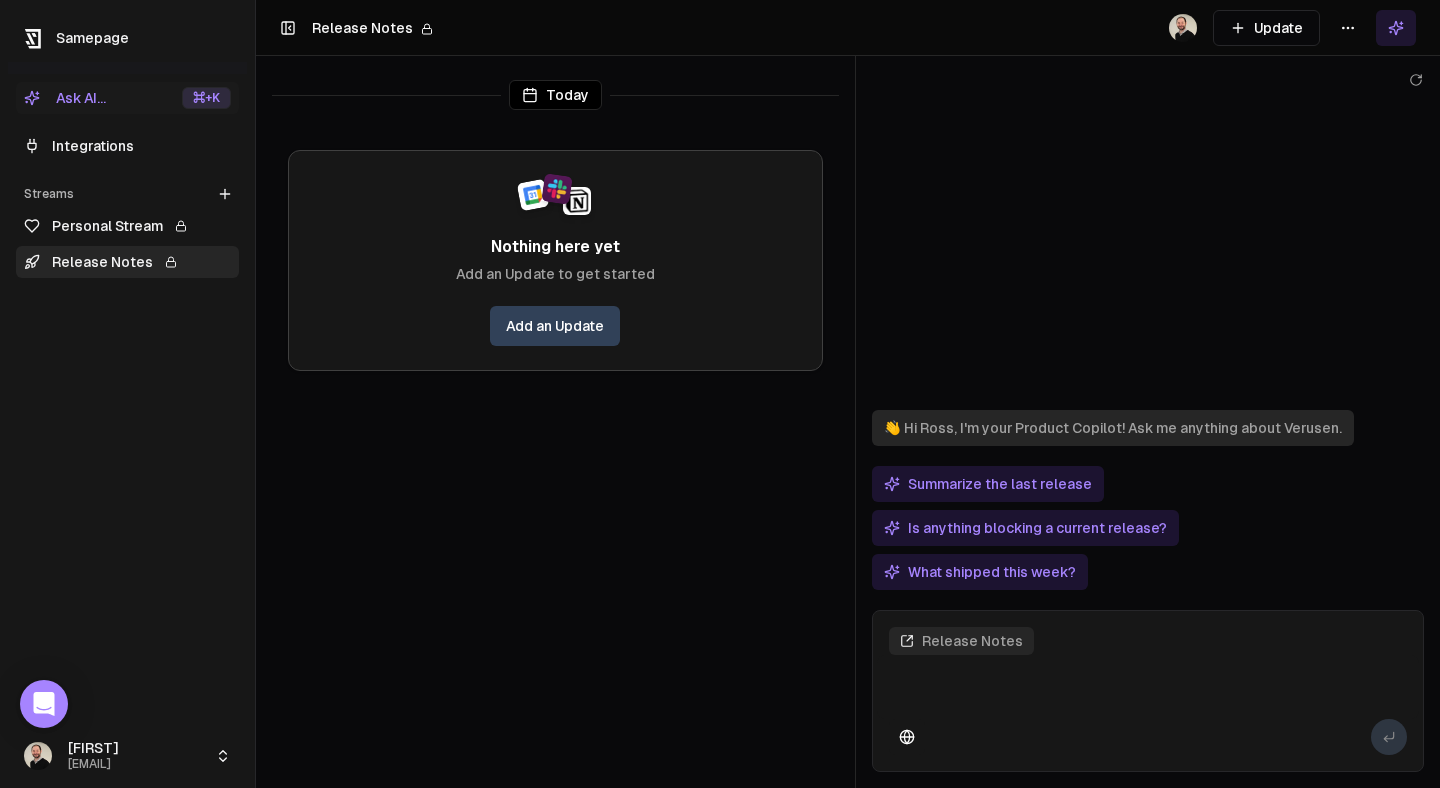 click 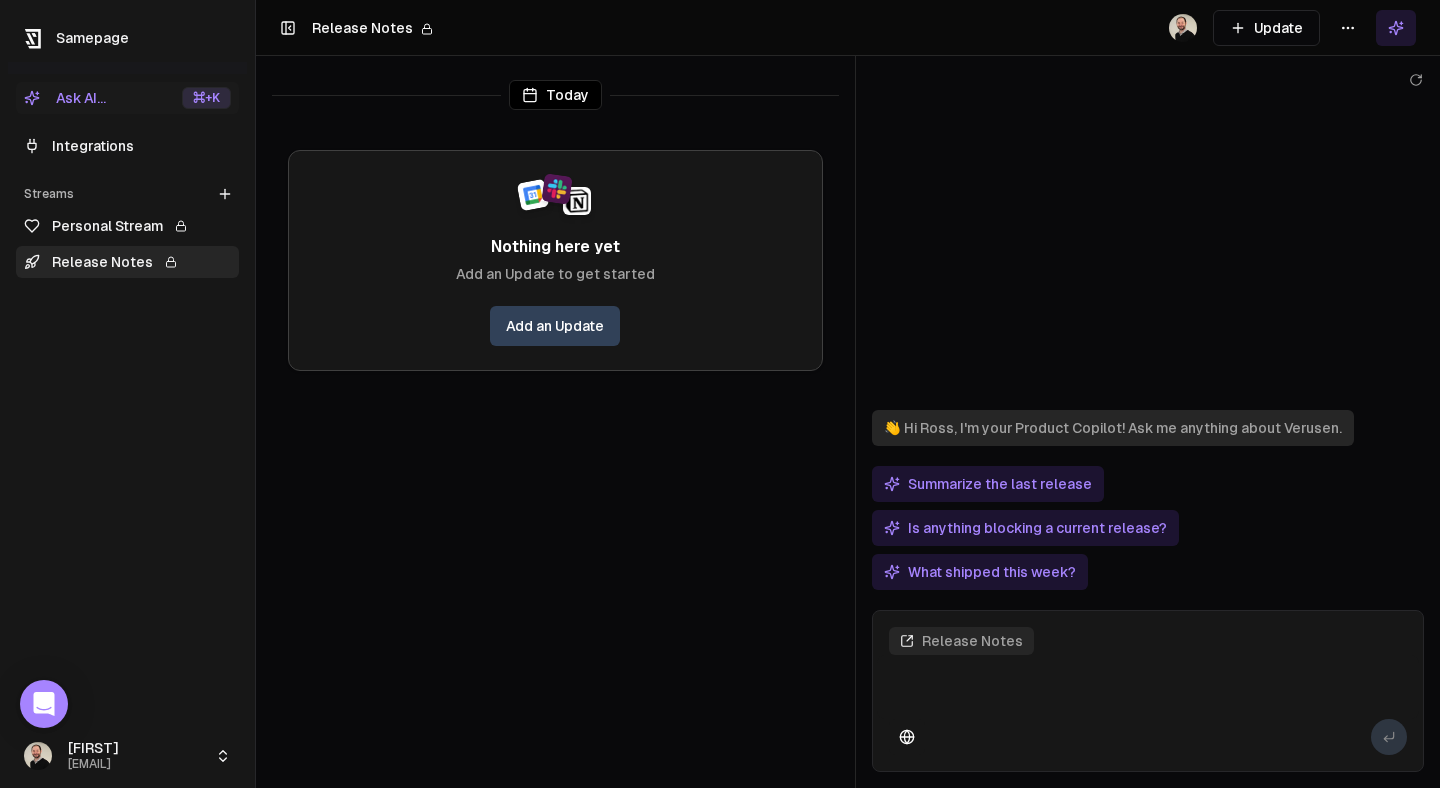click on "Today Nothing here yet Add an Update to get started Add an Update" at bounding box center [555, 394] 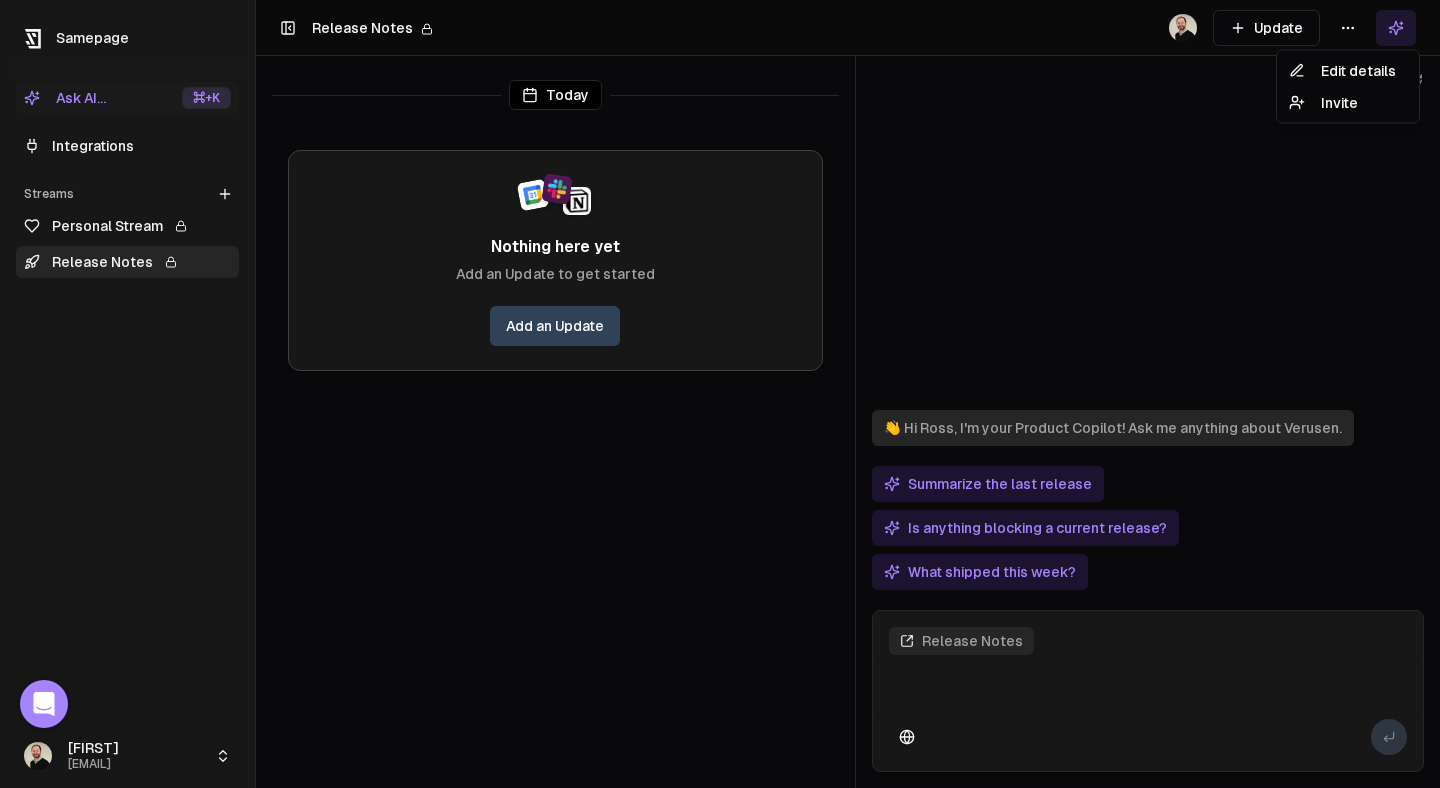 click on "Samepage Ask AI... ⌘ +K Integrations Streams Create Stream Personal Stream Release Notes [FIRST] [EMAIL] Toggle Sidebar Release Notes Update Today Nothing here yet Add an Update to get started Add an Update 👋 Hi [FIRST], I'm your Product Copilot! Ask me anything about Verusen. Summarize the last release Is anything blocking a current release? What shipped this week? Release Notes
Edit details Invite" at bounding box center (720, 394) 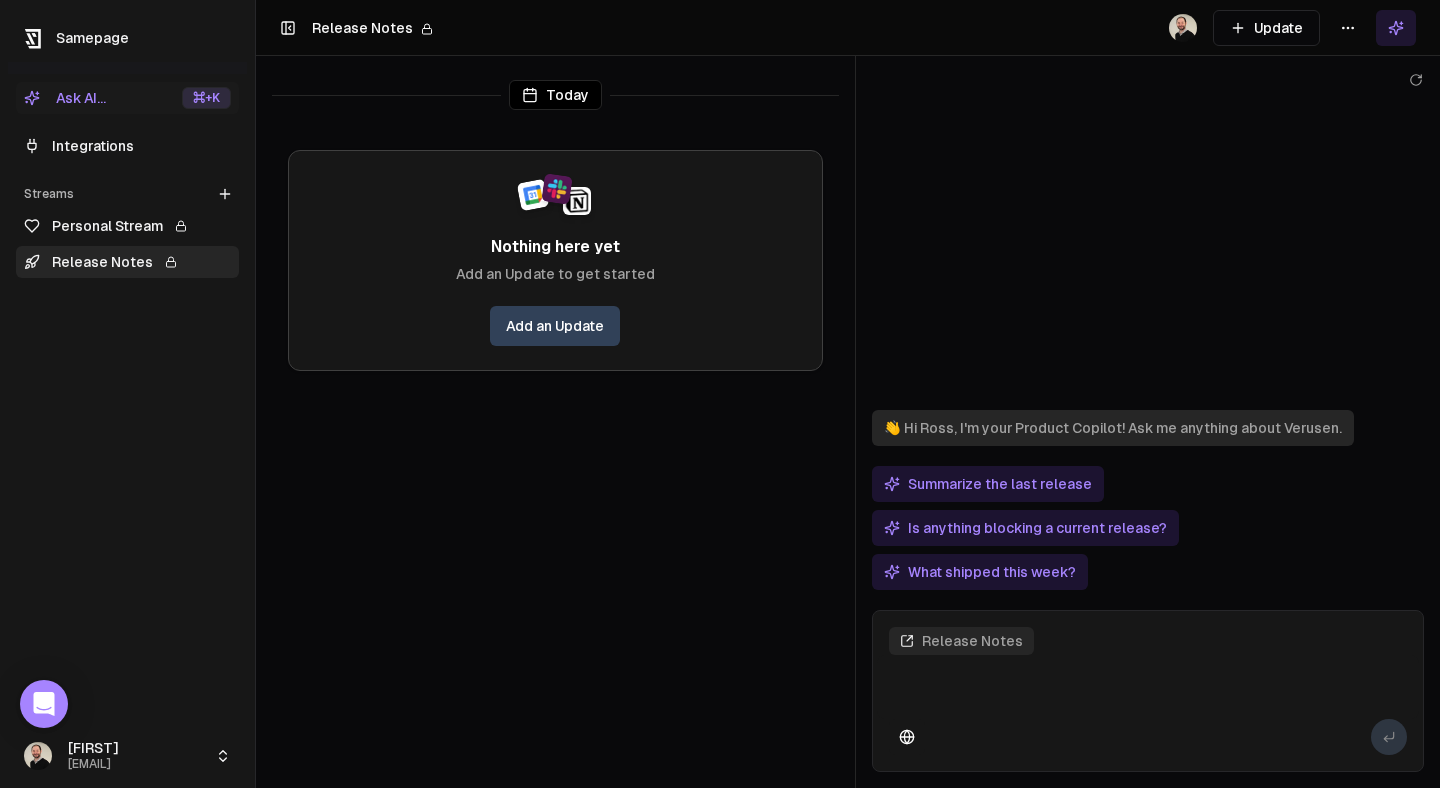 click on "Personal Stream" at bounding box center [127, 226] 